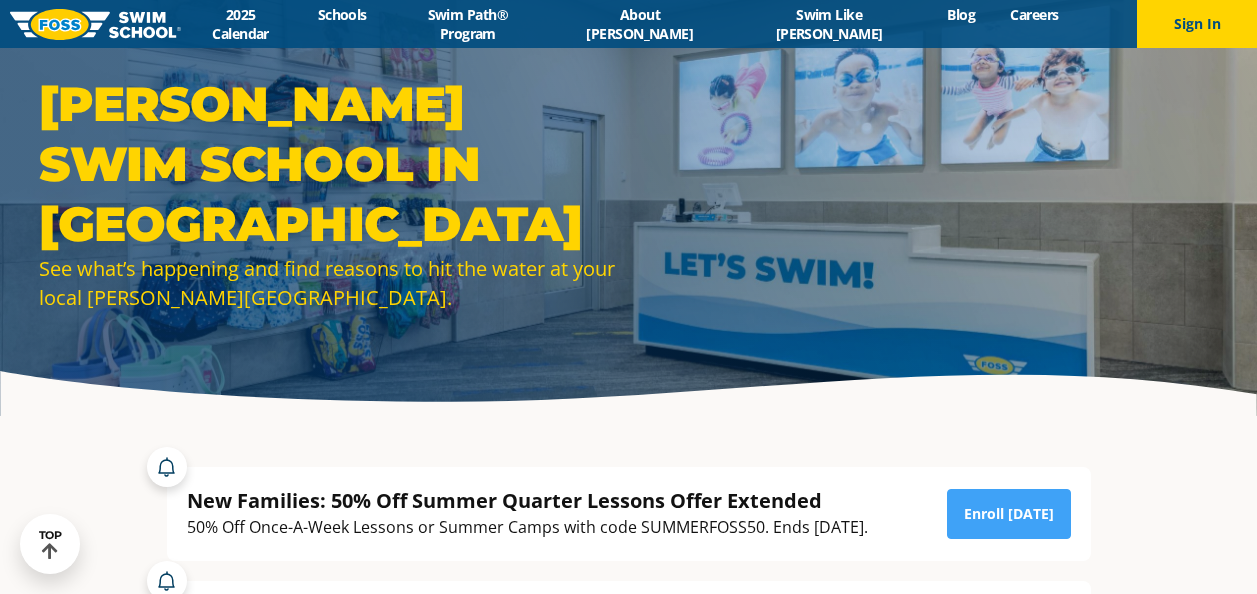 scroll, scrollTop: 2370, scrollLeft: 0, axis: vertical 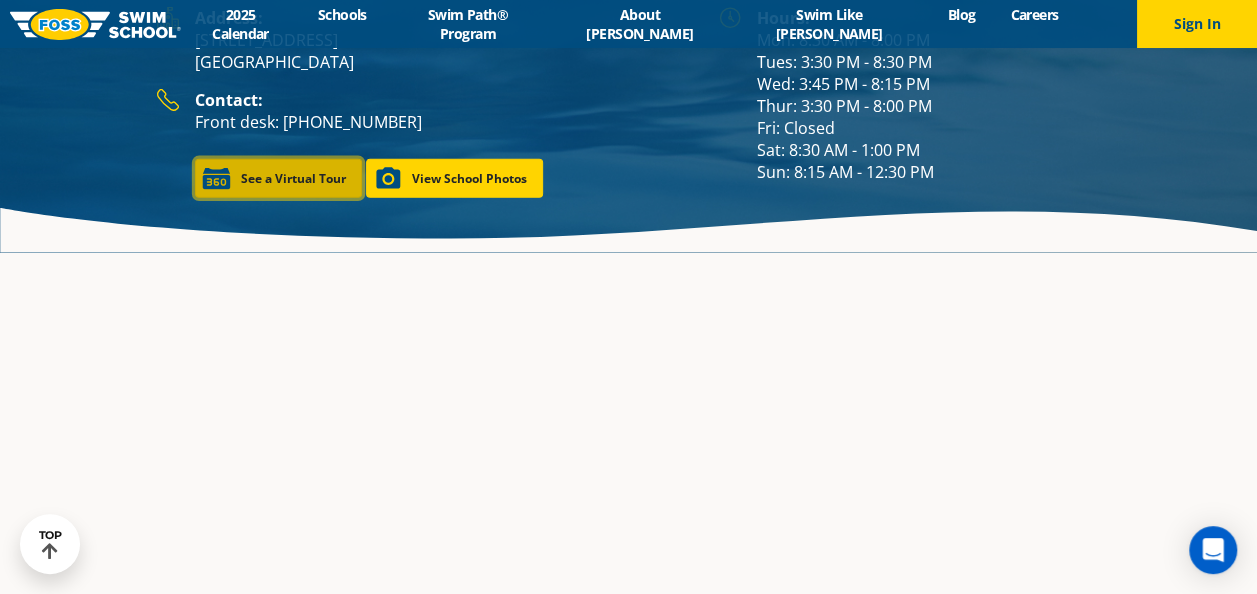 click on "See a Virtual Tour" at bounding box center (278, 178) 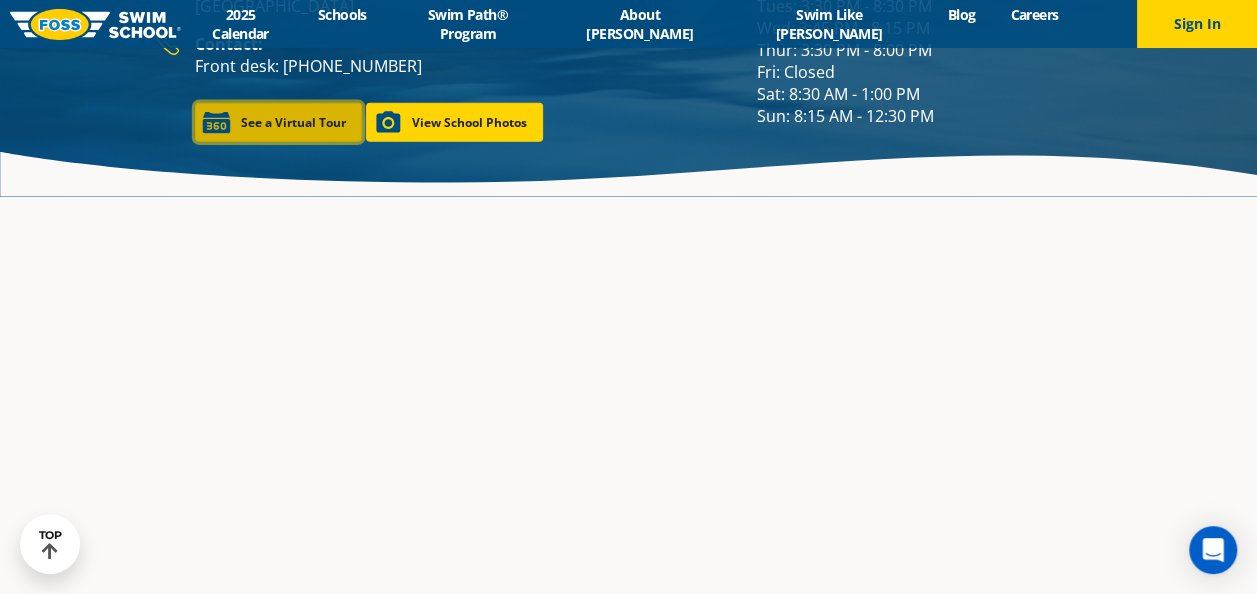 scroll, scrollTop: 2754, scrollLeft: 0, axis: vertical 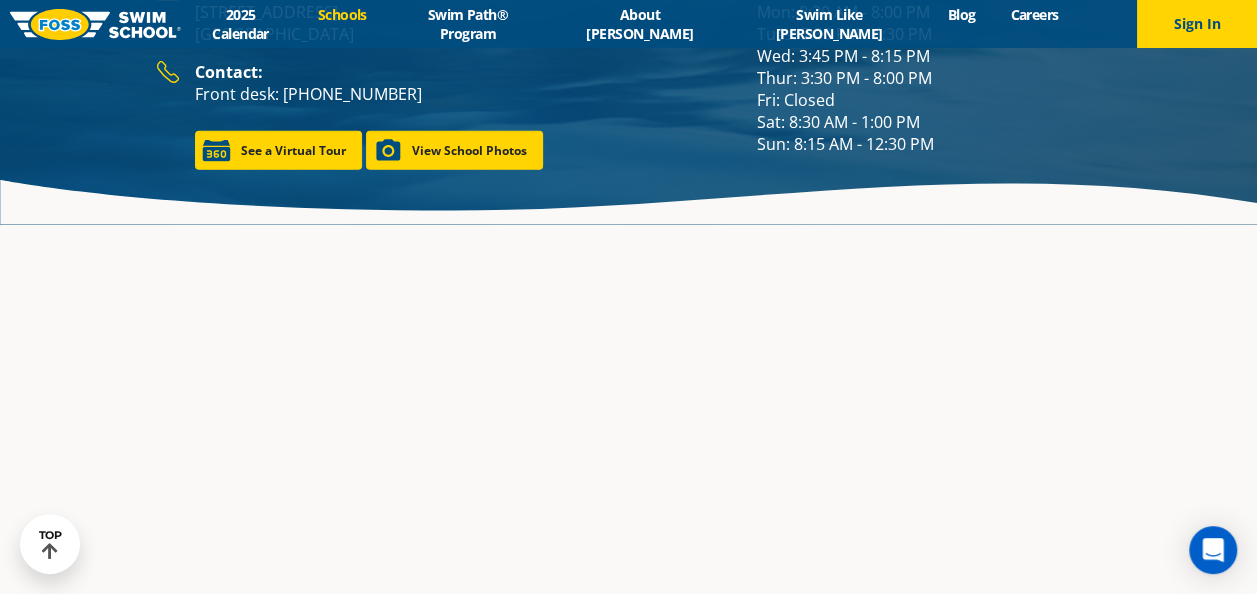 click on "Schools" at bounding box center (342, 14) 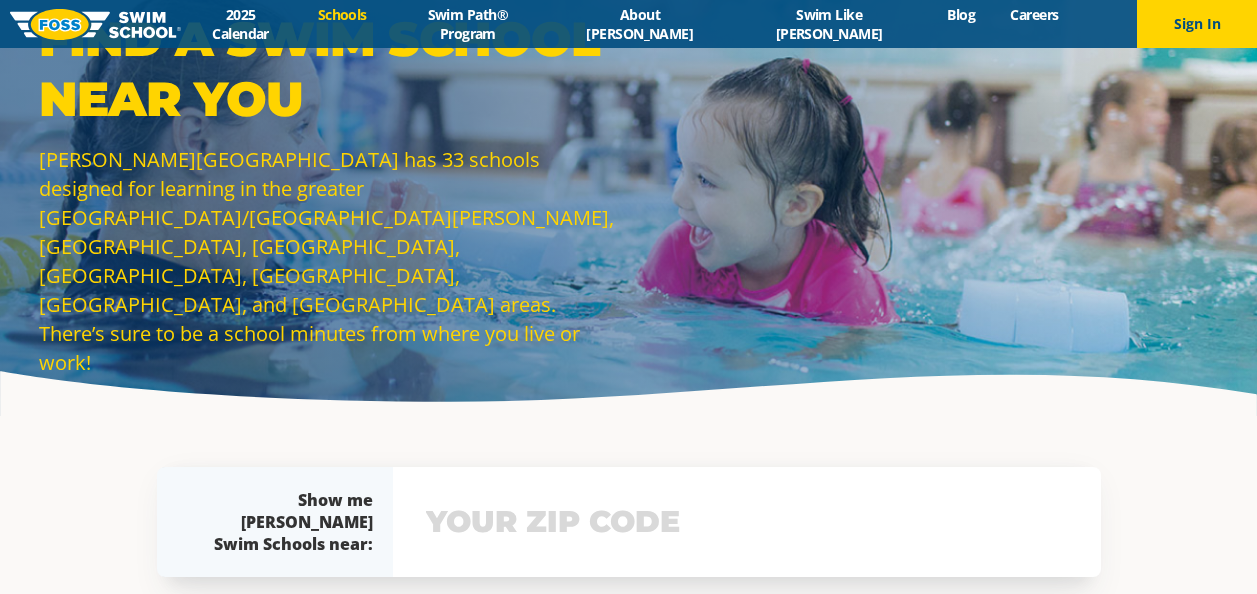 scroll, scrollTop: 315, scrollLeft: 0, axis: vertical 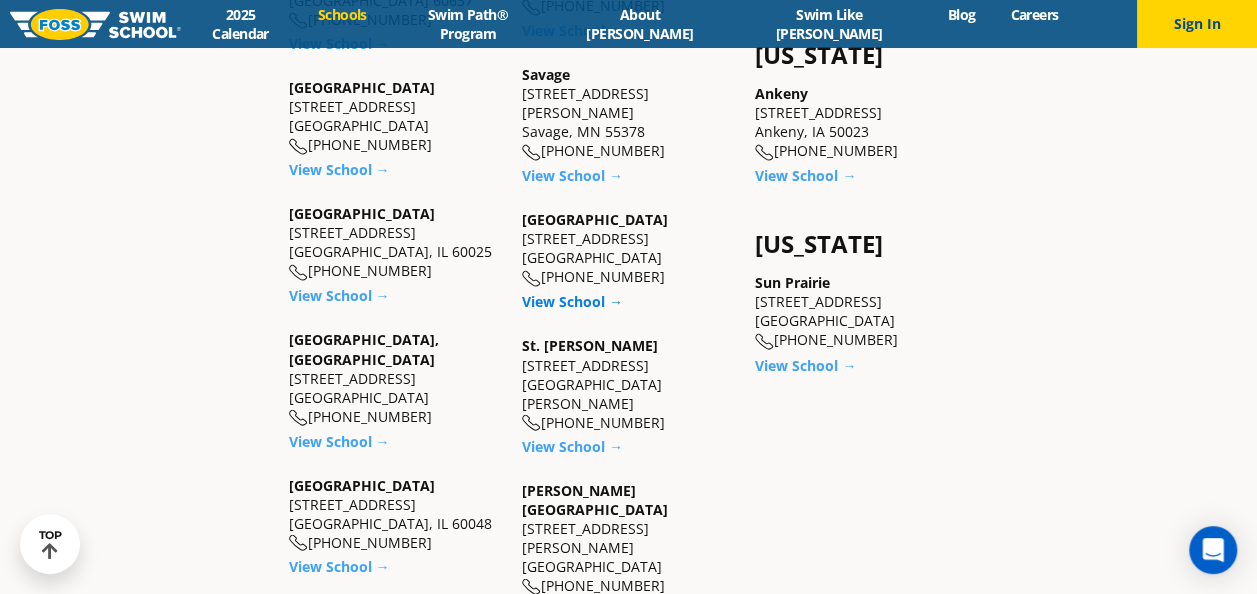 click on "View School →" at bounding box center (572, 301) 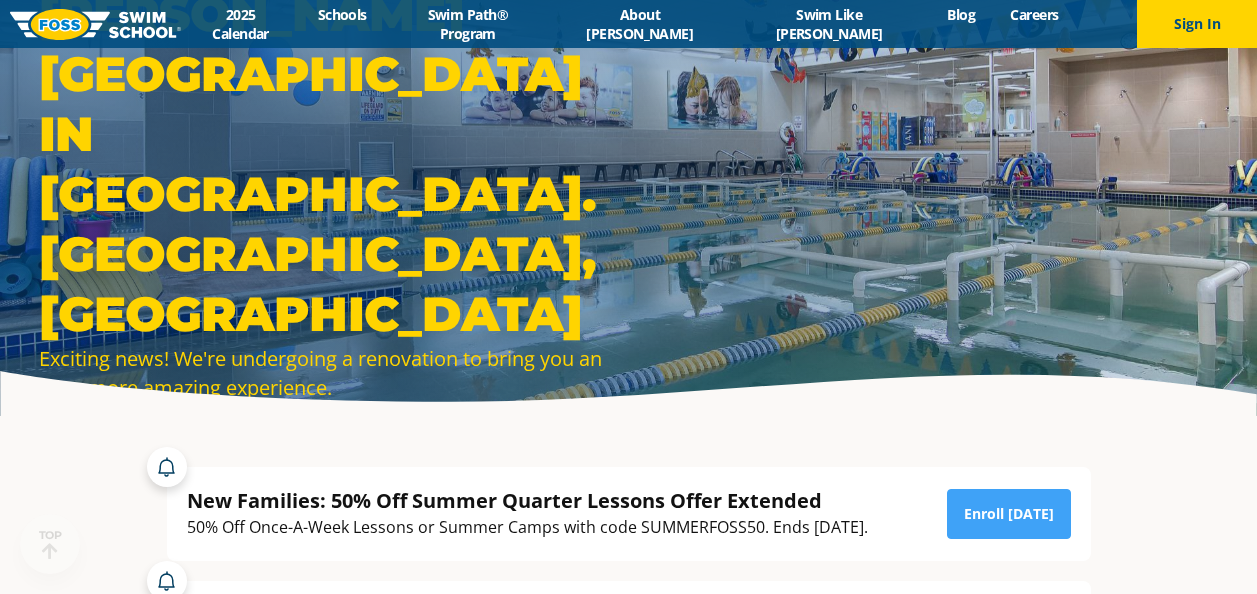 scroll, scrollTop: 1430, scrollLeft: 0, axis: vertical 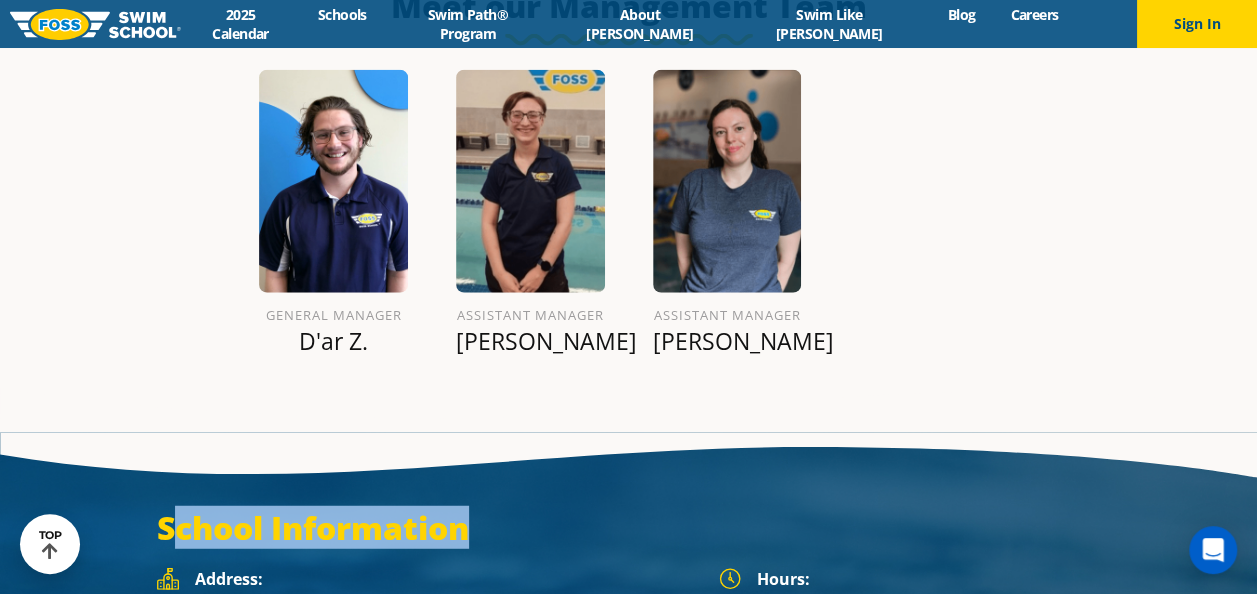 drag, startPoint x: 633, startPoint y: 453, endPoint x: 176, endPoint y: 454, distance: 457.0011 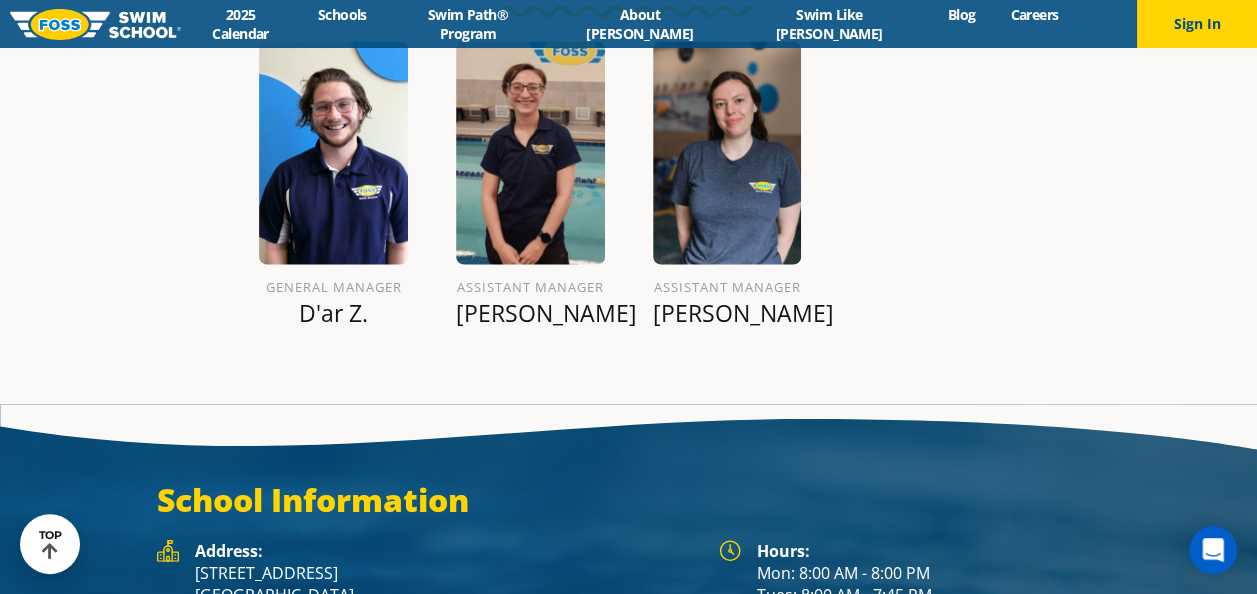 click on "School Information
Hours:
Mon: 8:00 AM - 8:00 PM Tues: 8:00 AM - 7:45 PM Wed: 8:00 AM - 7:45 PM Thur: 8:00 AM - 8:00 PM Fri: Closed Sat: 8:15 AM - 4:15 PM Sun: 8:30 AM - 7:30 PM
Address:
8438 Highway 7  St. Louis Park, MN 55426
Contact:" at bounding box center [628, 605] 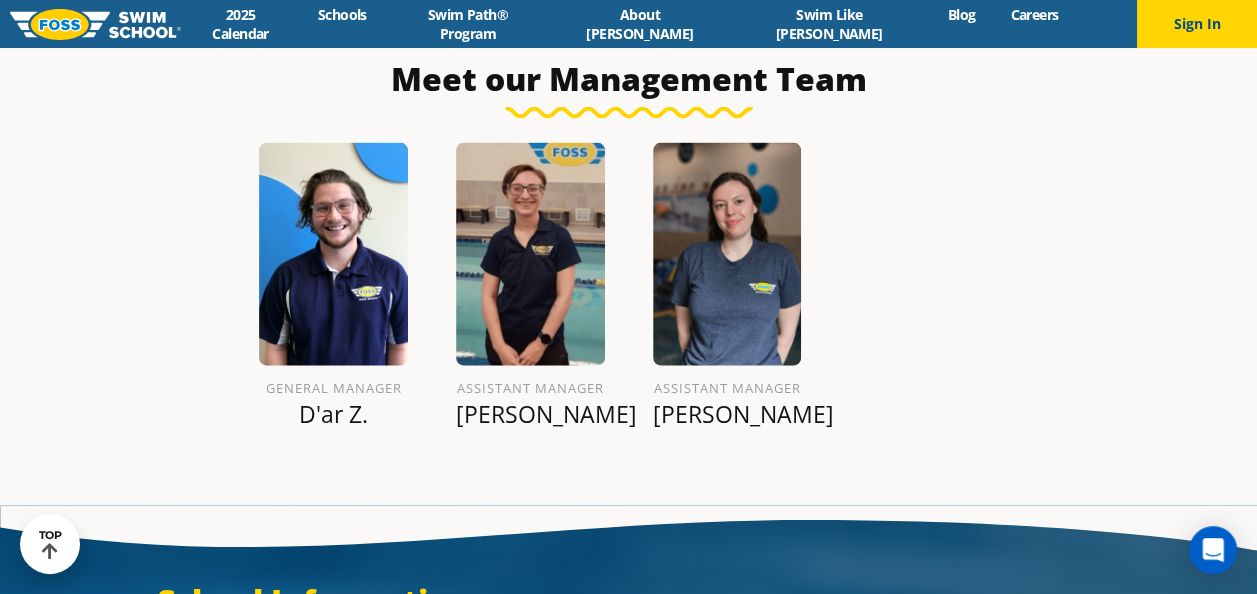 scroll, scrollTop: 2238, scrollLeft: 0, axis: vertical 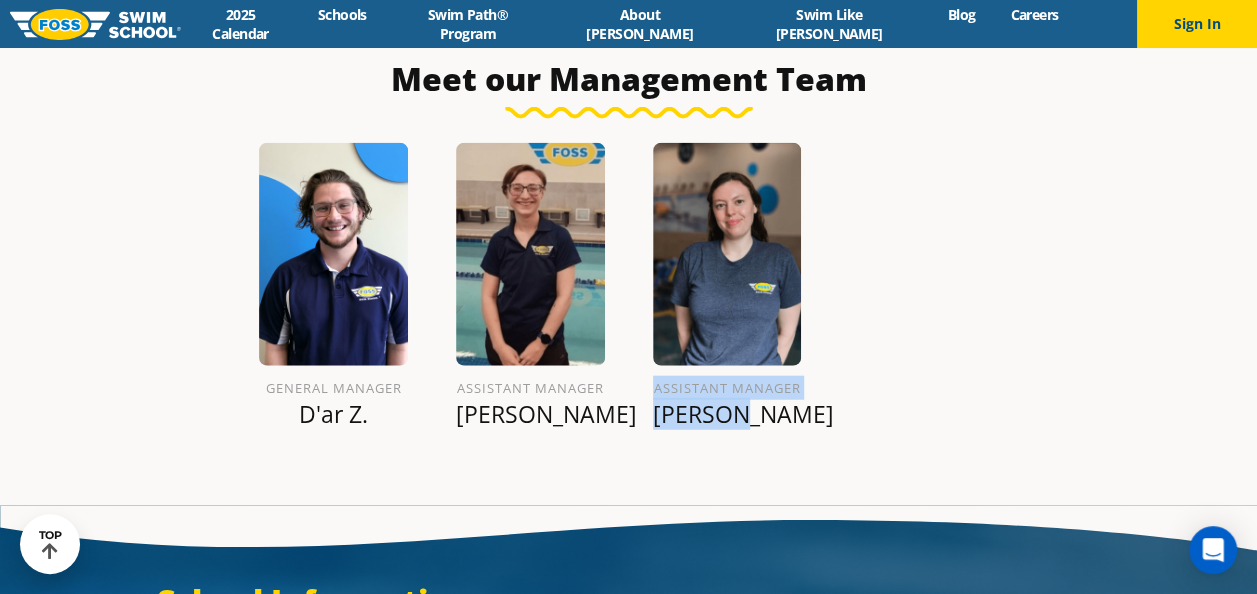 drag, startPoint x: 643, startPoint y: 335, endPoint x: 798, endPoint y: 364, distance: 157.68958 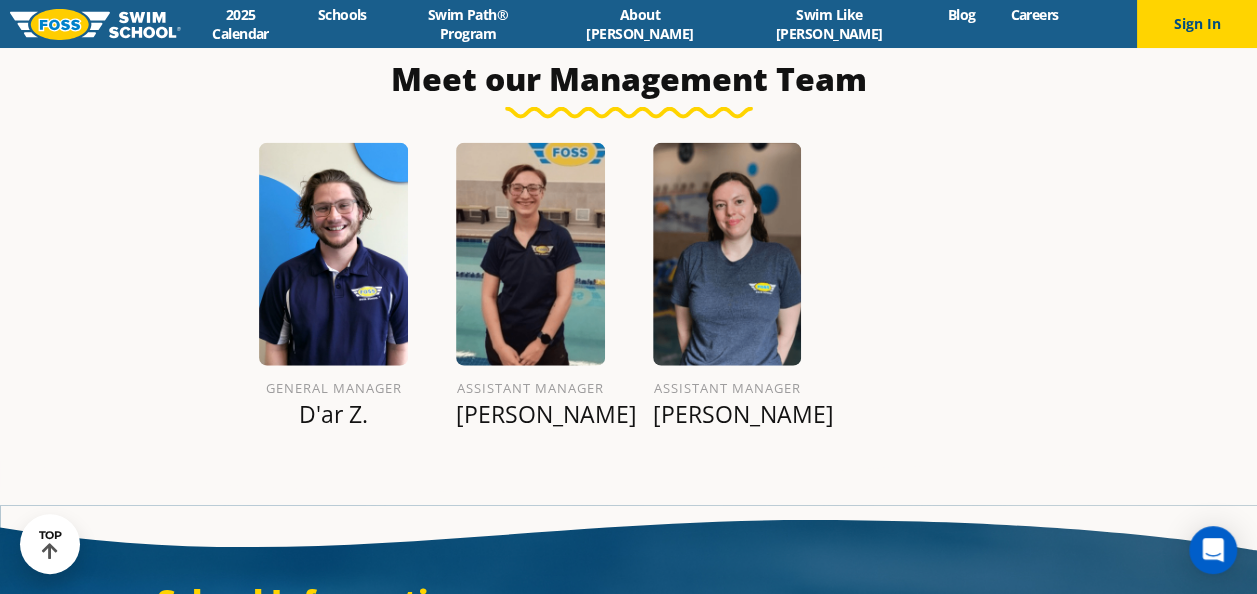 click on "Emma N." at bounding box center [727, 414] 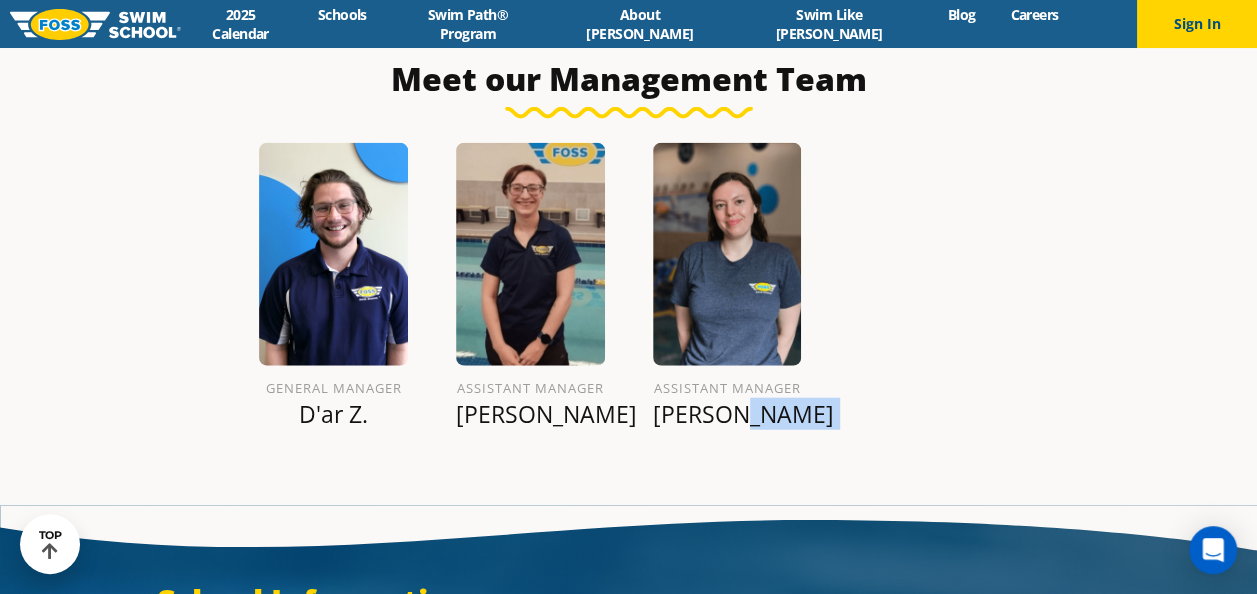 click on "Emma N." at bounding box center (727, 414) 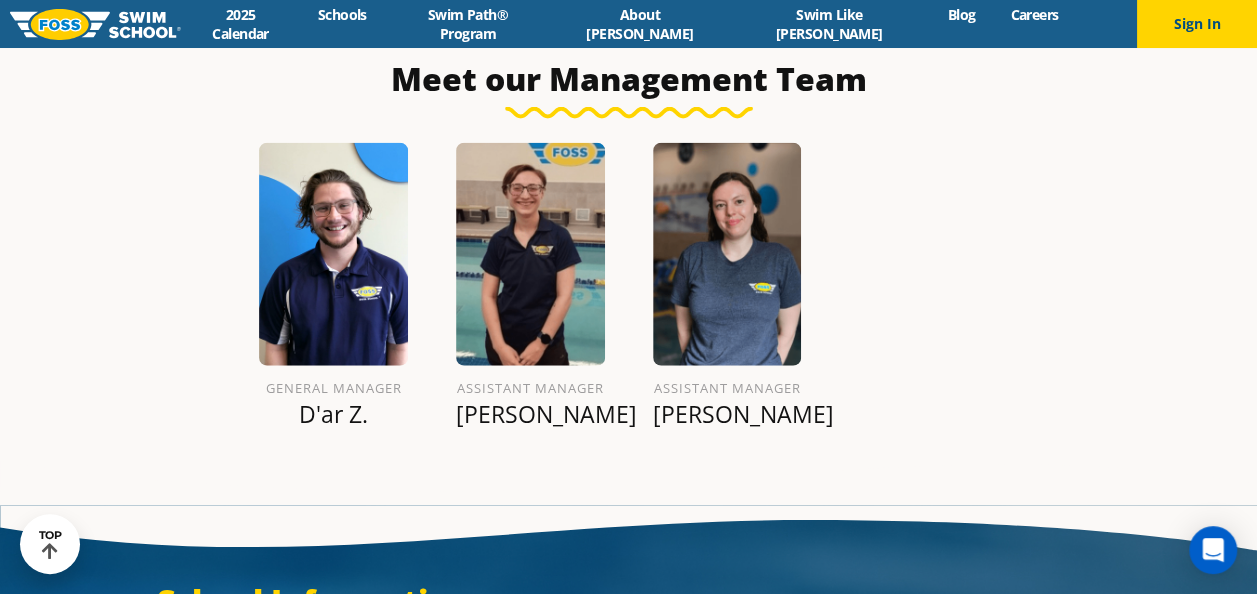 drag, startPoint x: 657, startPoint y: 364, endPoint x: 656, endPoint y: 352, distance: 12.0415945 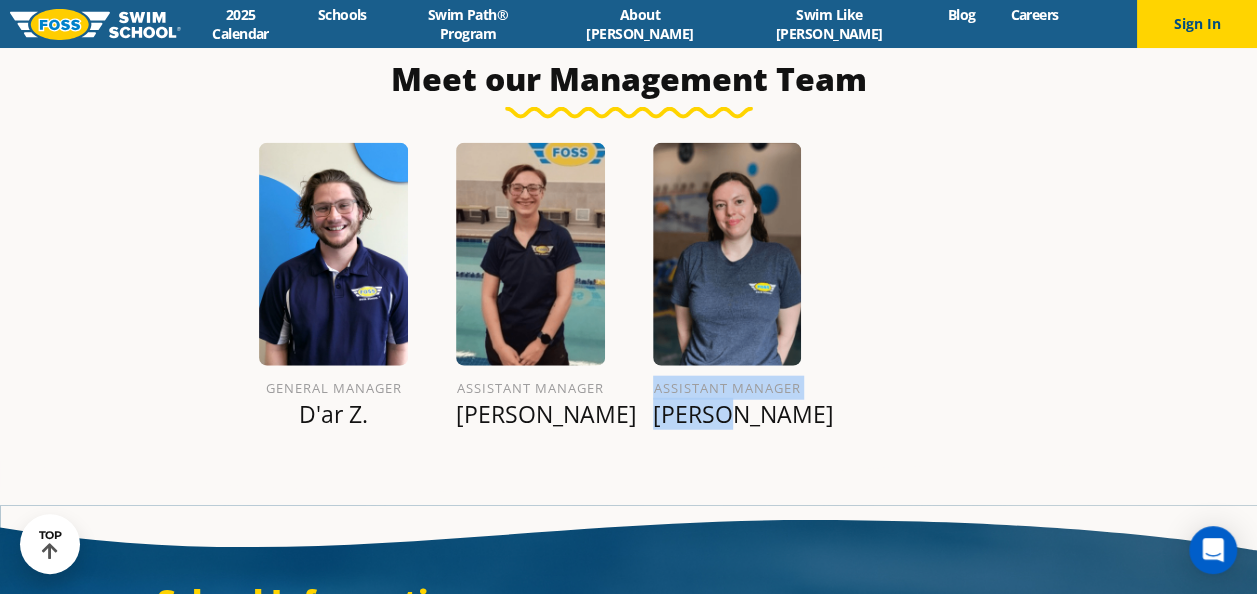 drag, startPoint x: 638, startPoint y: 335, endPoint x: 768, endPoint y: 367, distance: 133.88054 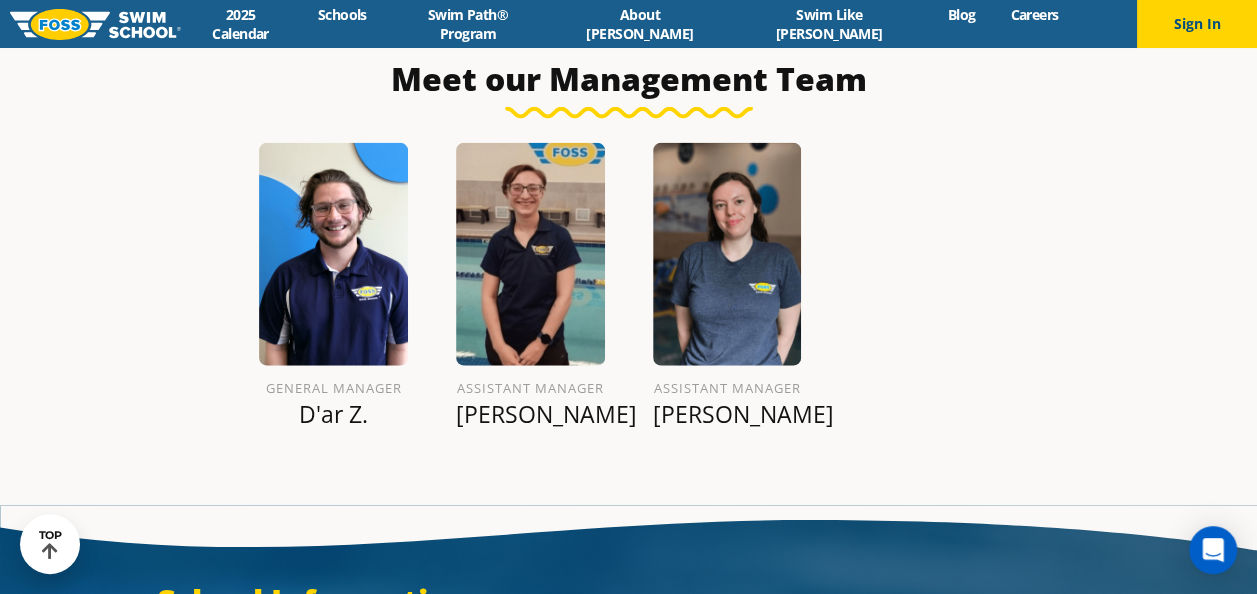 click on "Meet our Management Team
General Manager      D'ar Z.                 Assistant Manager      Elizabeth S.                 Assistant Manager      Emma N." at bounding box center [628, 235] 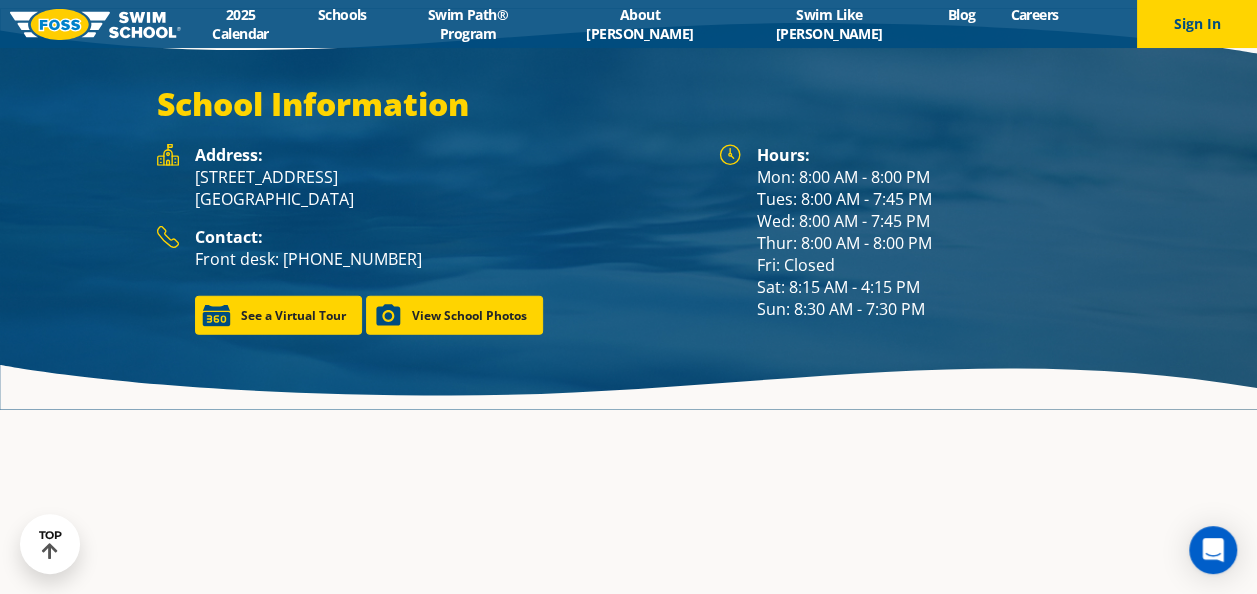 scroll, scrollTop: 2705, scrollLeft: 0, axis: vertical 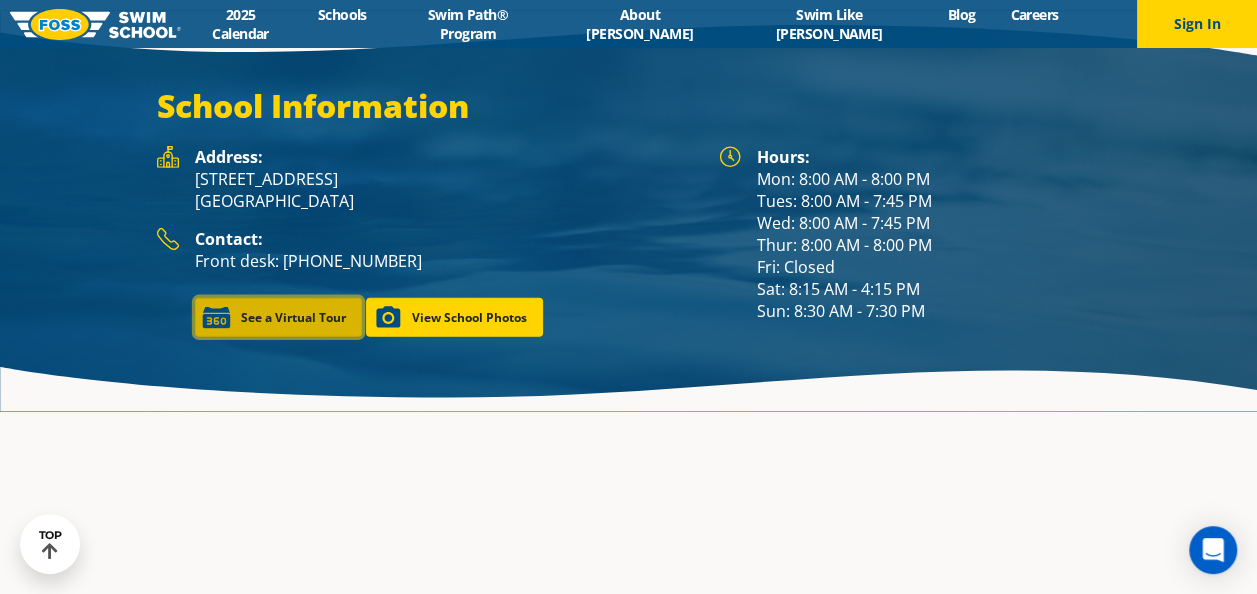 click on "See a Virtual Tour" at bounding box center (278, 317) 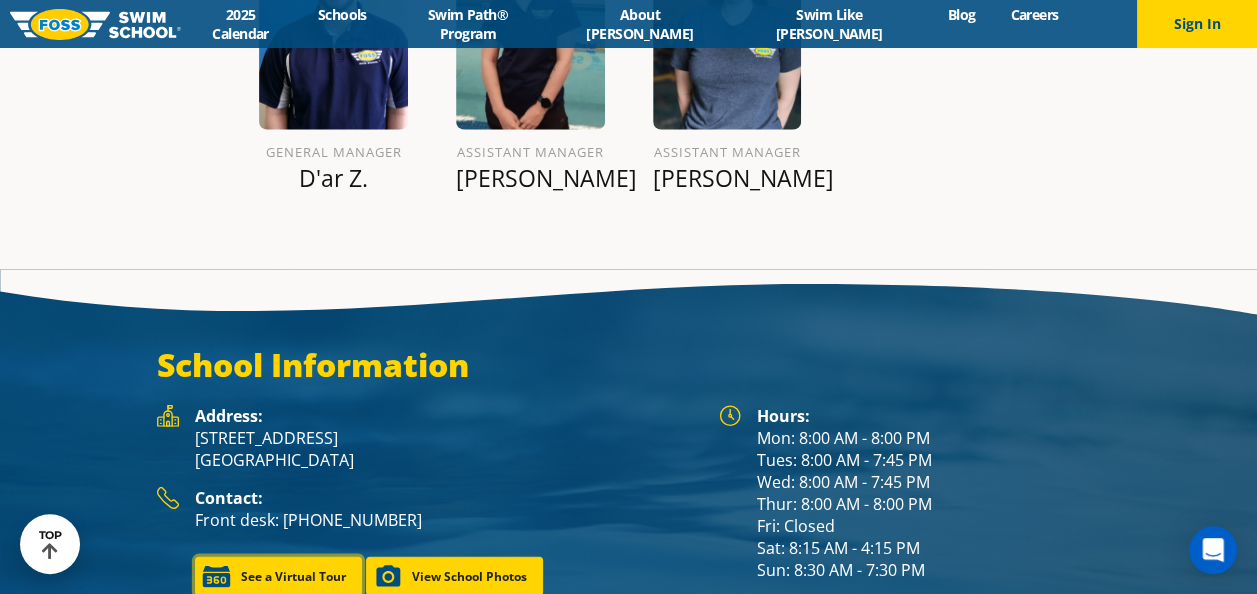 scroll, scrollTop: 2441, scrollLeft: 0, axis: vertical 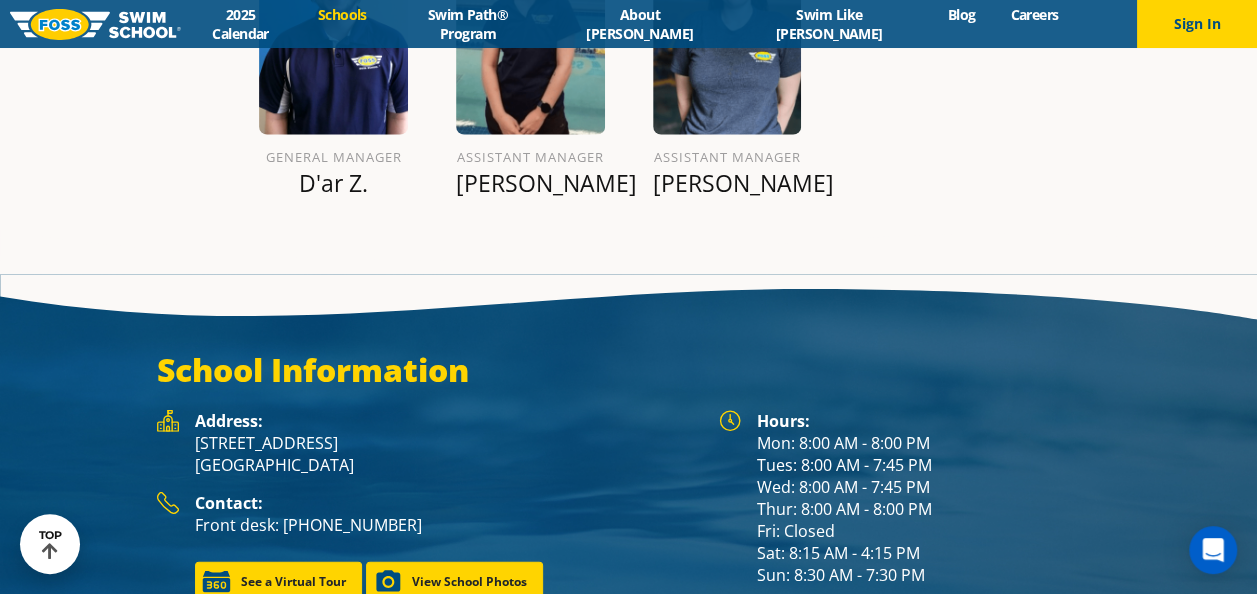 click on "Schools" at bounding box center [342, 14] 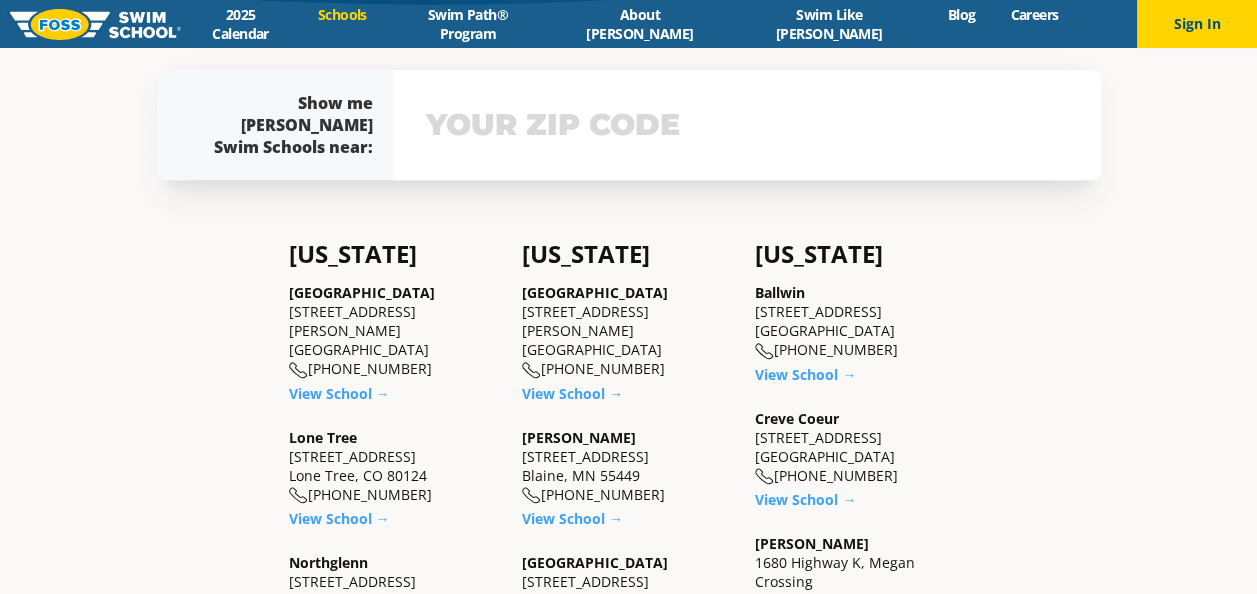 scroll, scrollTop: 0, scrollLeft: 0, axis: both 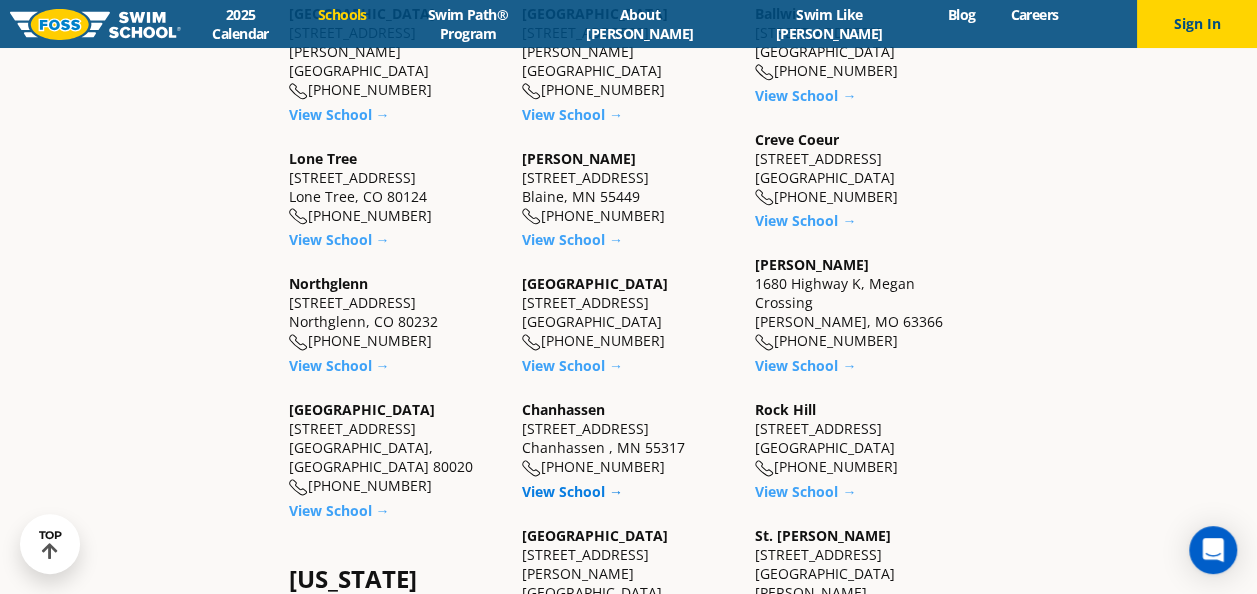 click on "View School →" at bounding box center (572, 491) 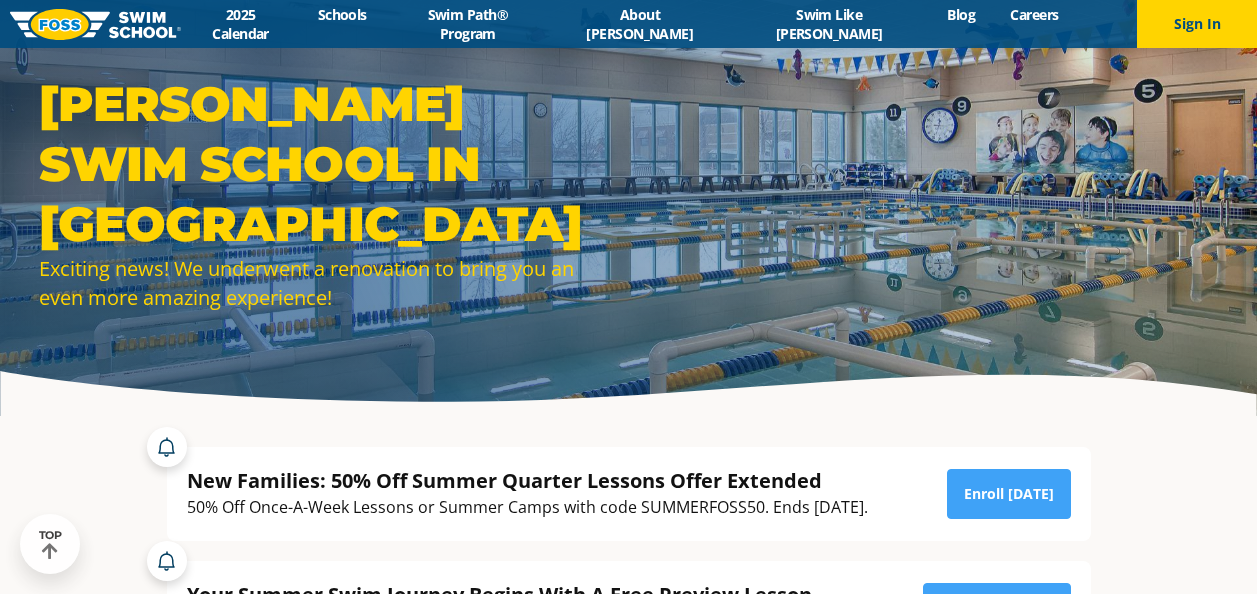 scroll, scrollTop: 1417, scrollLeft: 0, axis: vertical 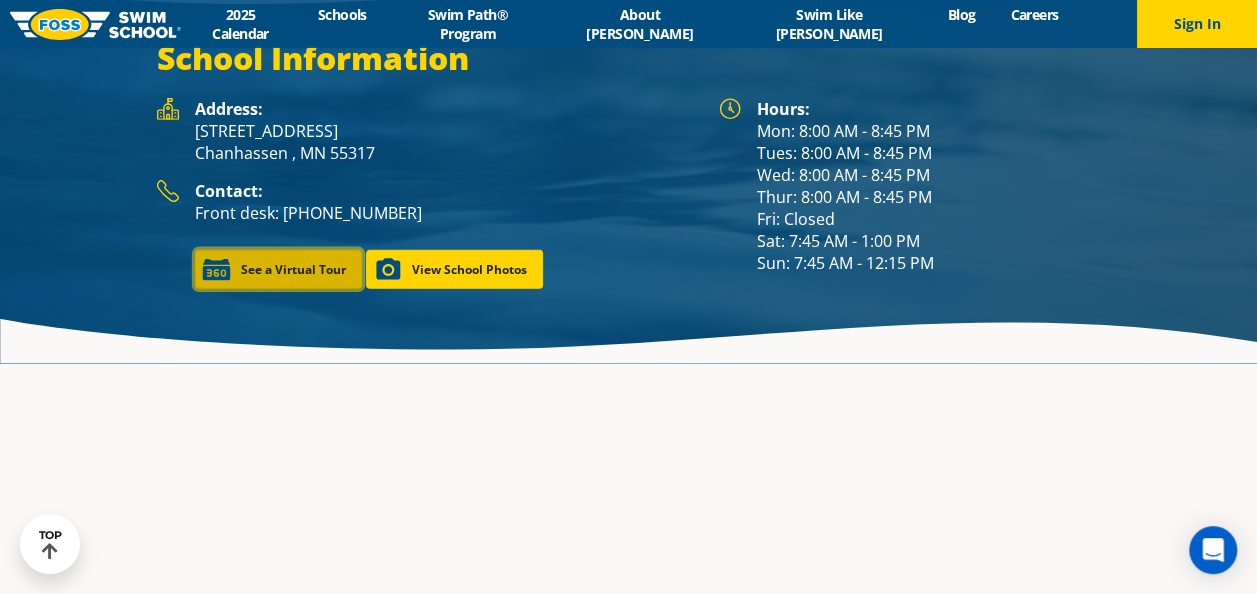 click on "See a Virtual Tour" at bounding box center (278, 269) 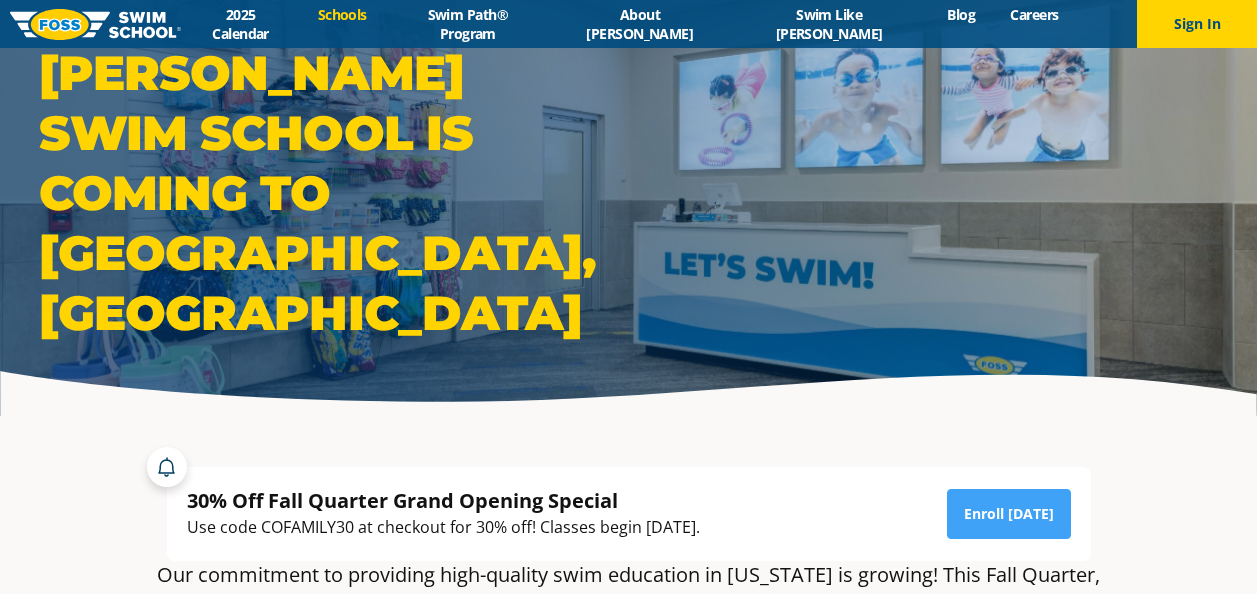 scroll, scrollTop: 0, scrollLeft: 0, axis: both 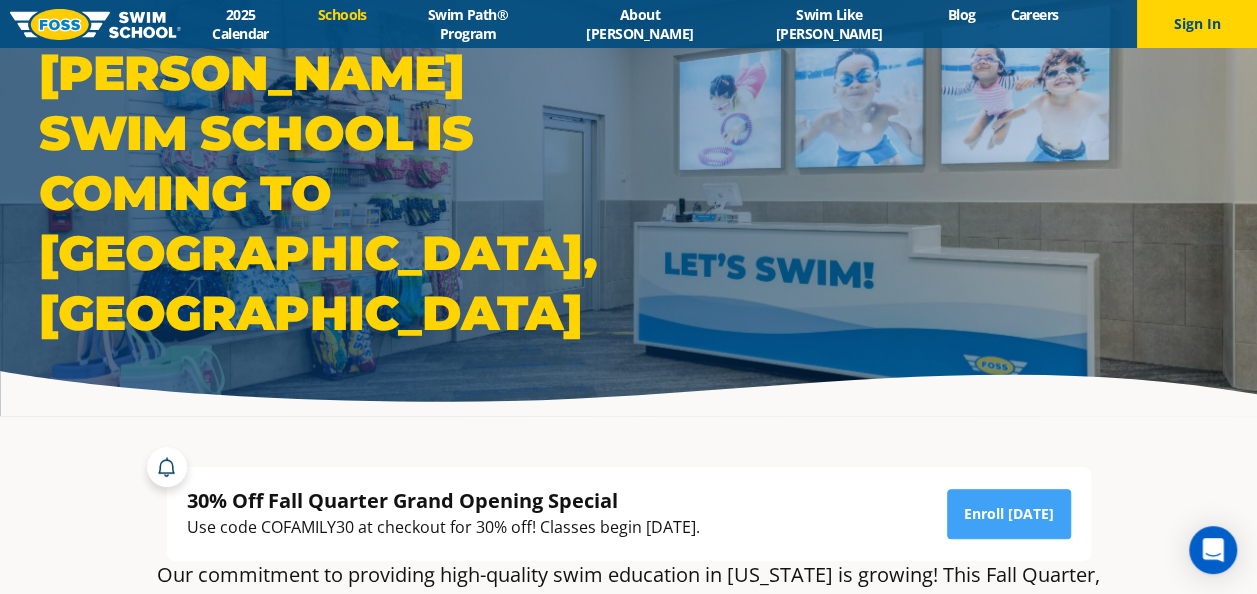 click on "Schools" at bounding box center (342, 14) 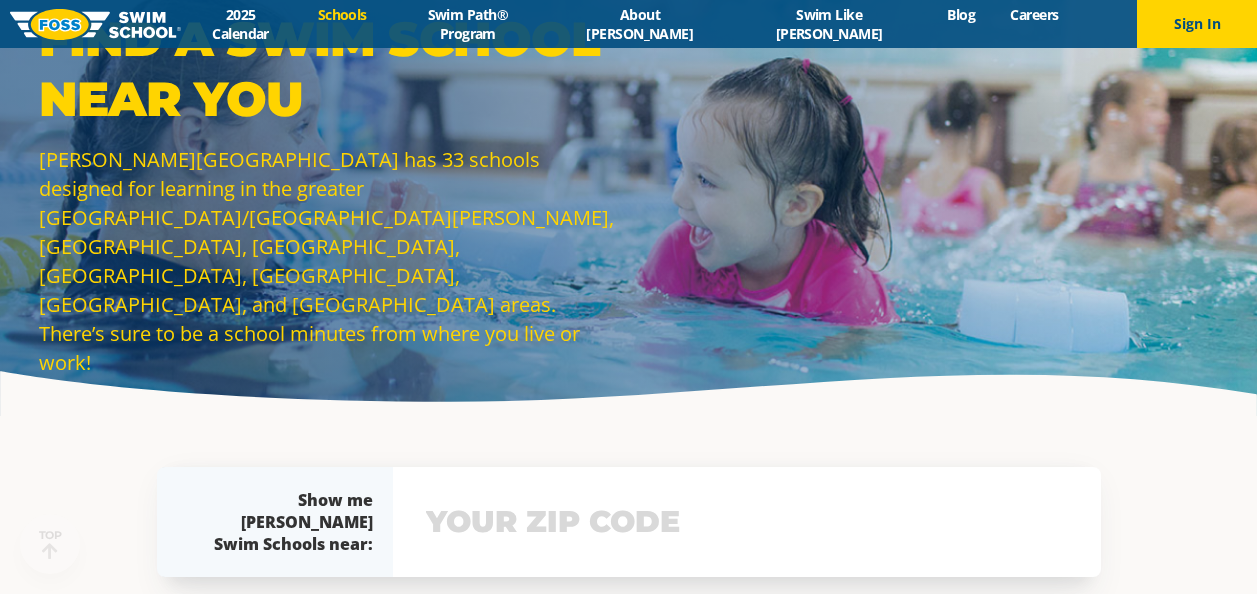 scroll, scrollTop: 1362, scrollLeft: 0, axis: vertical 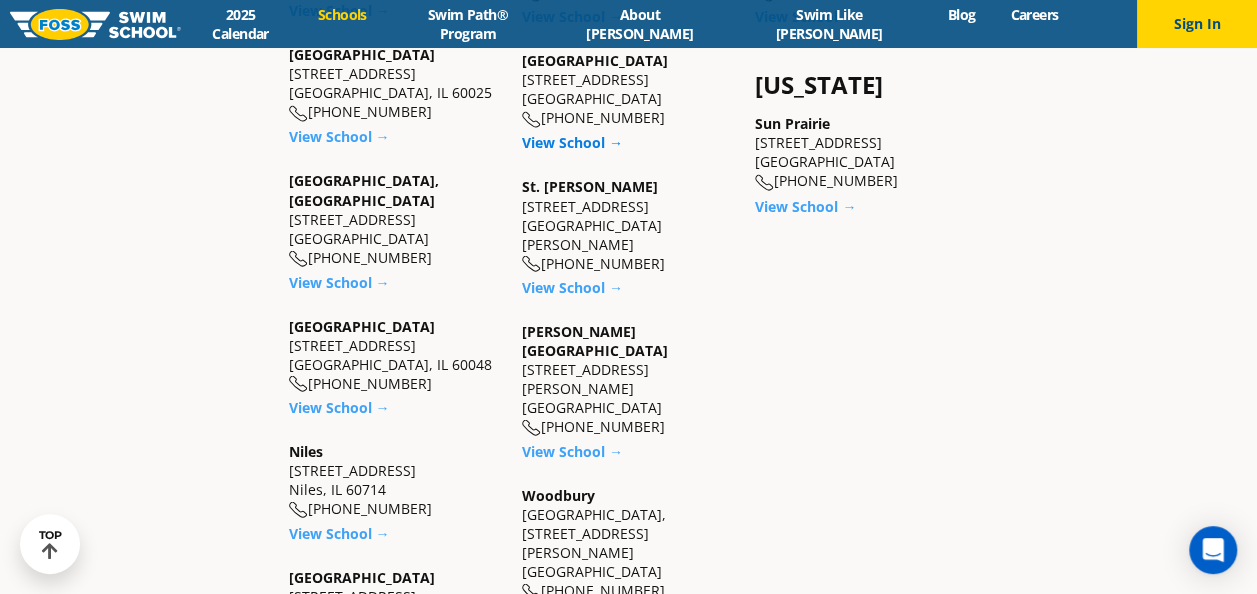 click on "View School →" at bounding box center (572, 142) 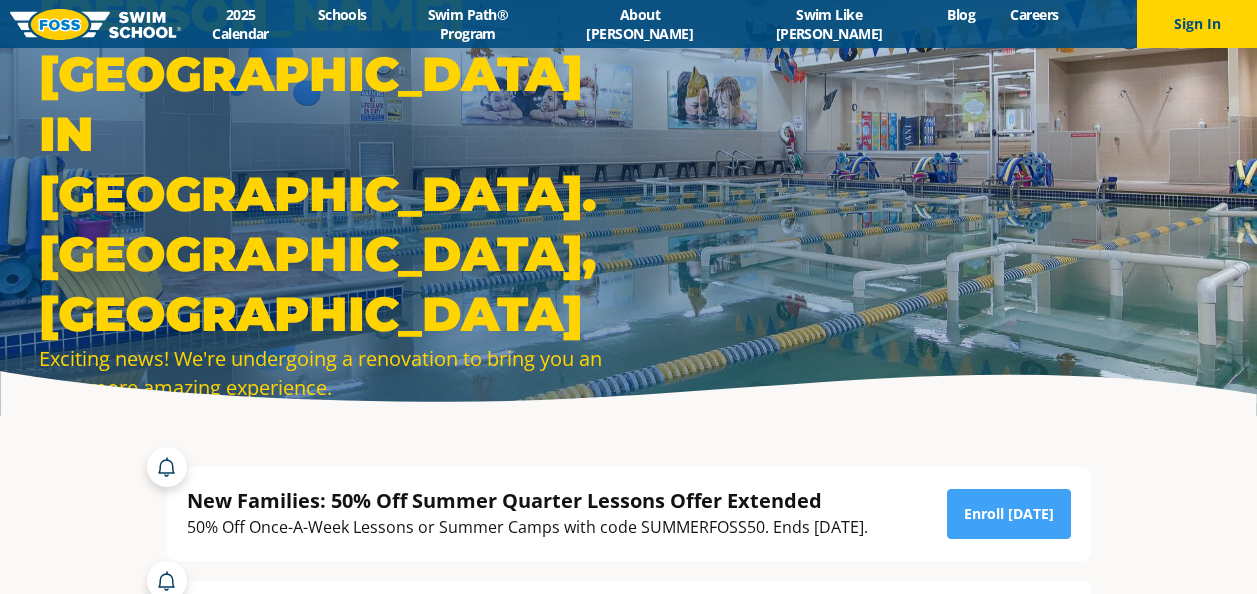 scroll, scrollTop: 386, scrollLeft: 0, axis: vertical 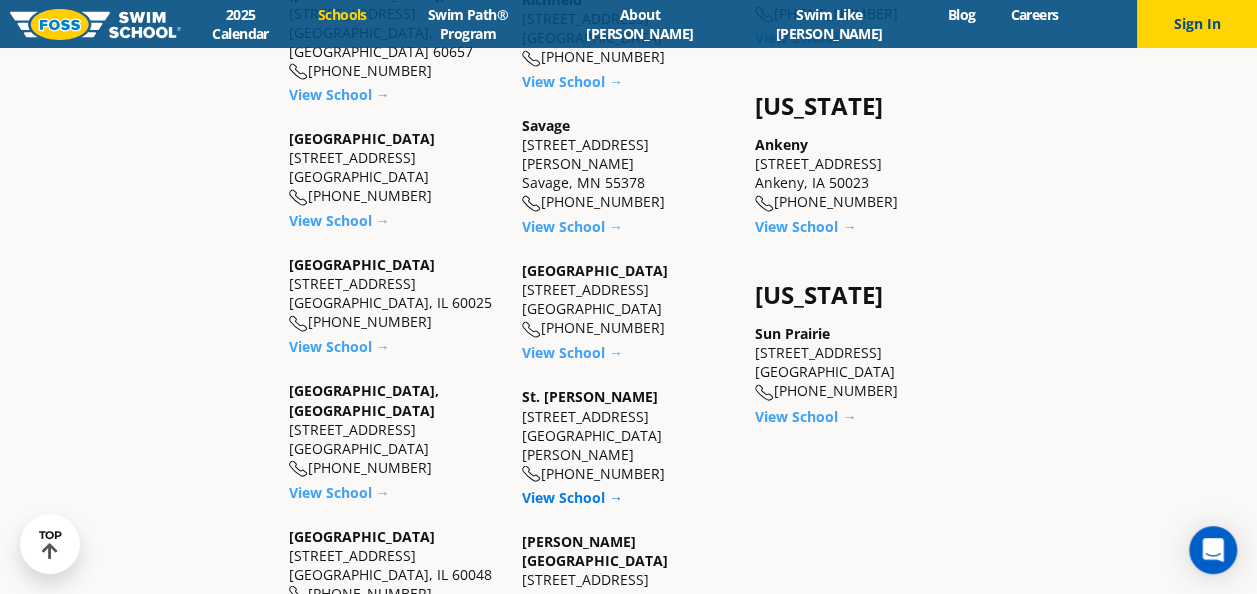 click on "View School →" at bounding box center (572, 496) 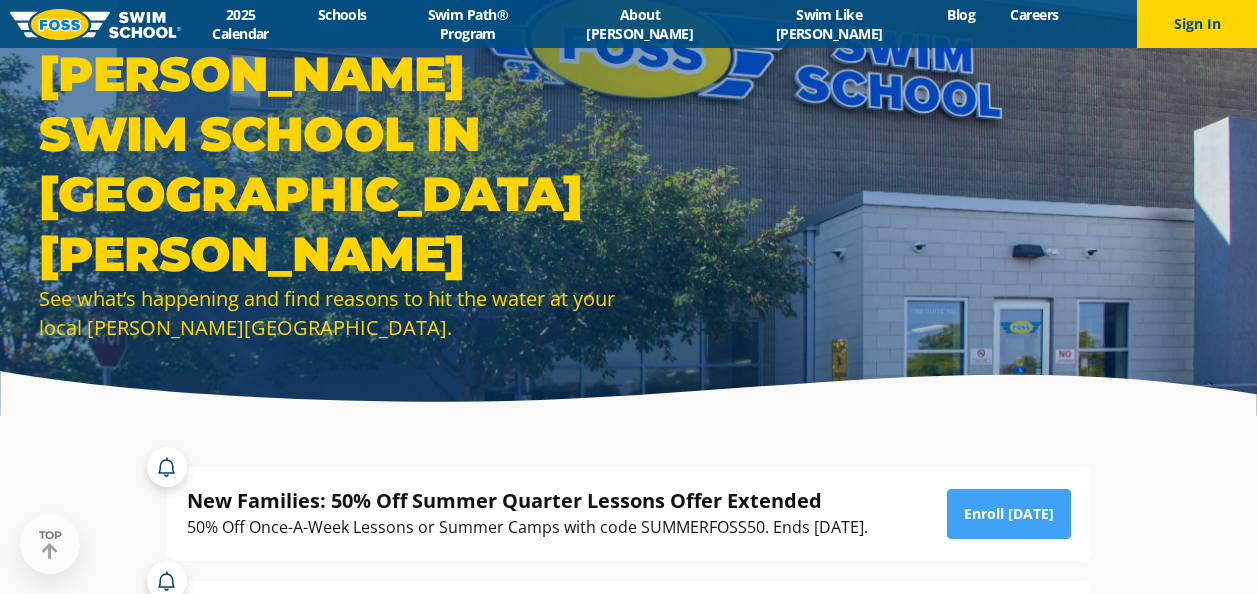 scroll, scrollTop: 969, scrollLeft: 0, axis: vertical 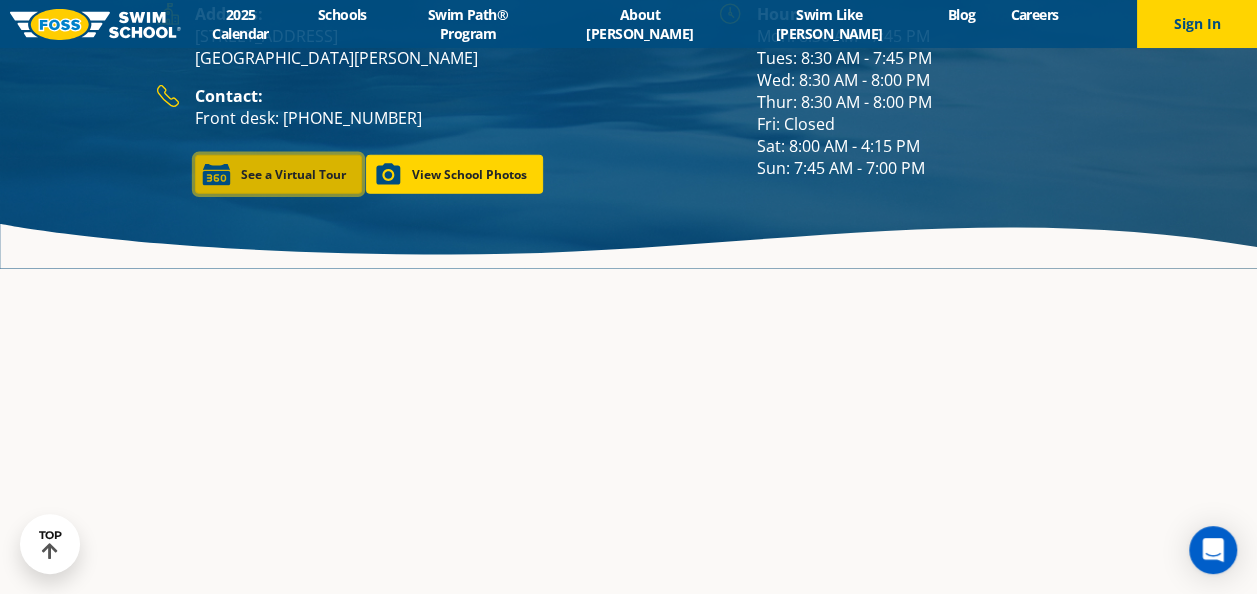 click on "See a Virtual Tour" at bounding box center (278, 174) 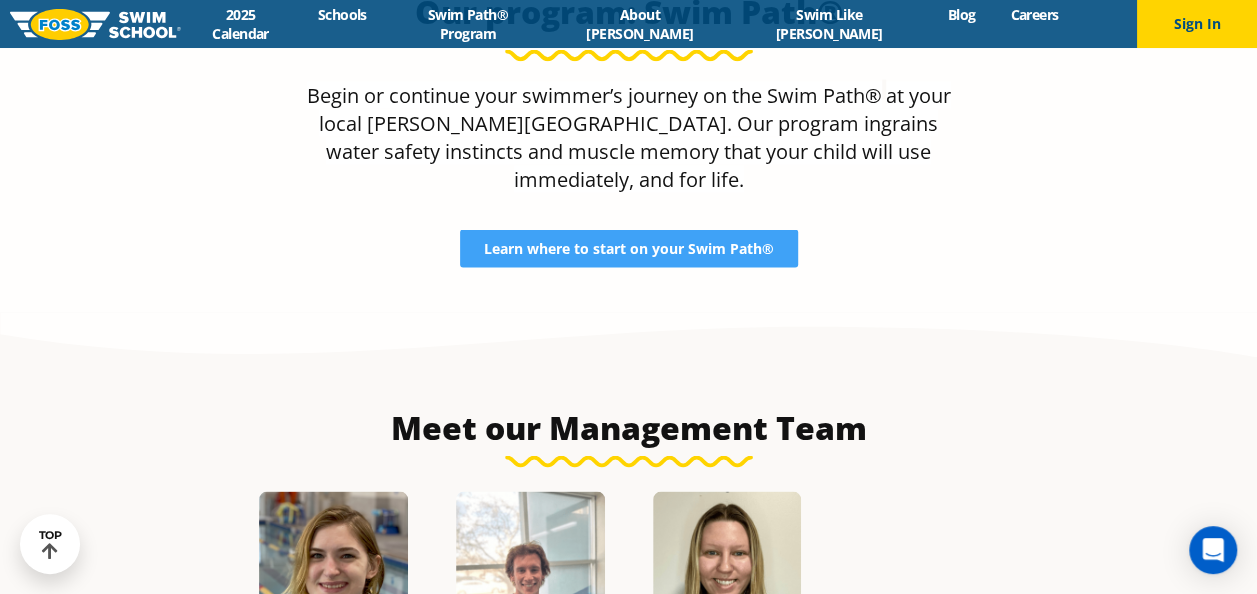 scroll, scrollTop: 1846, scrollLeft: 0, axis: vertical 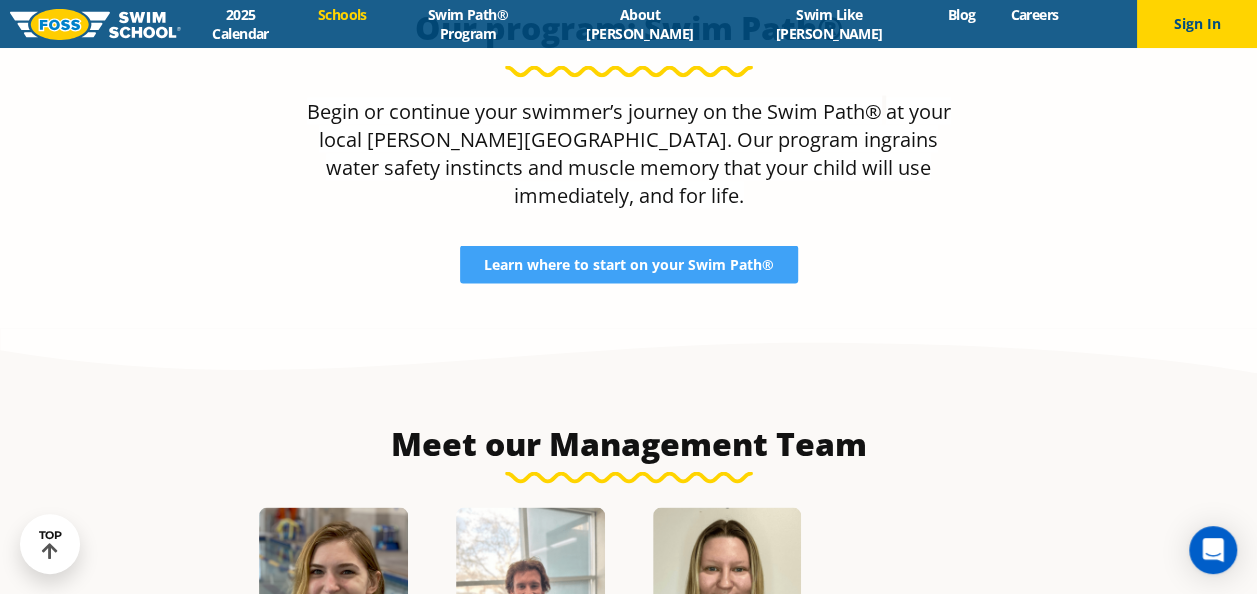 click on "Schools" at bounding box center (342, 14) 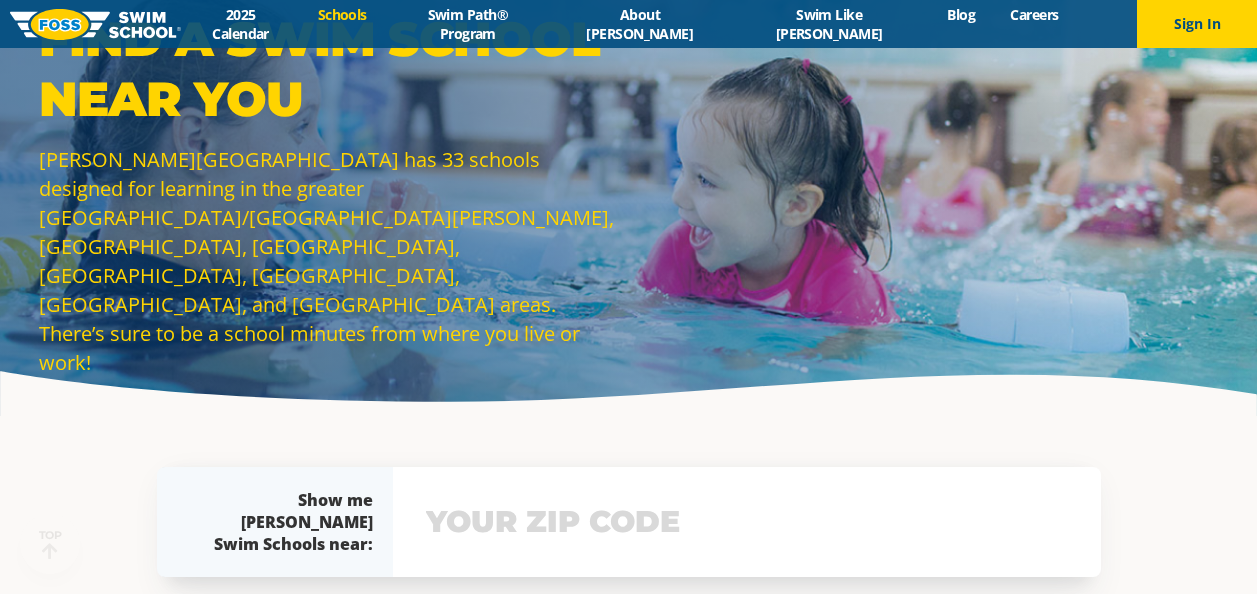 scroll, scrollTop: 616, scrollLeft: 0, axis: vertical 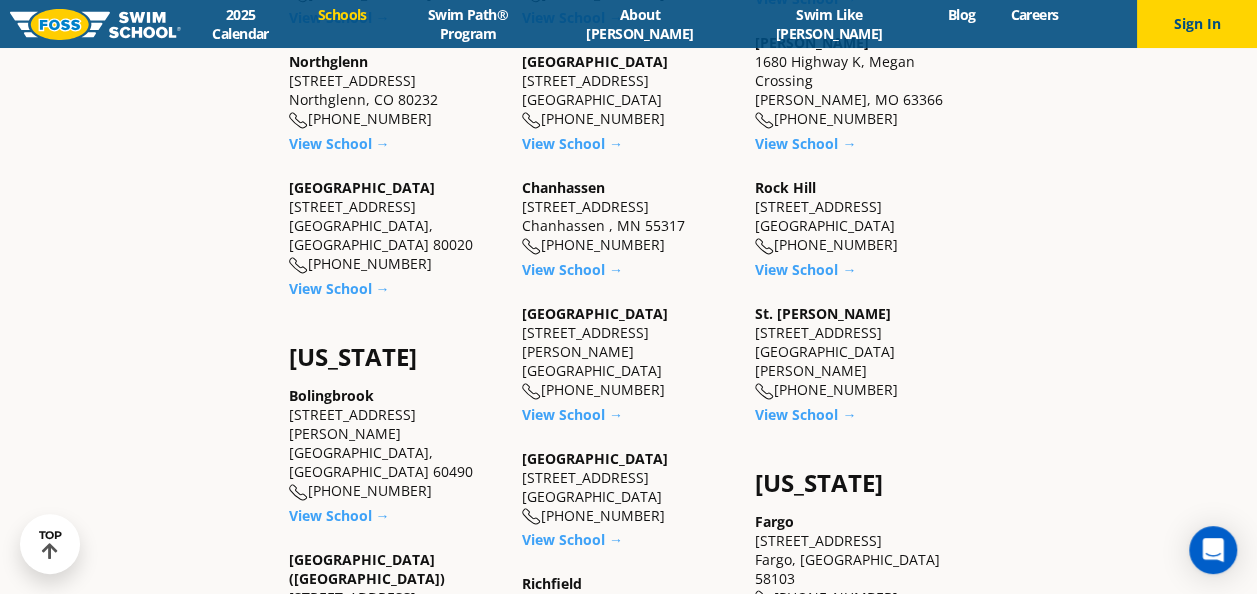 click on "Minnesota
Apple Valley
14969 Florence Trail Suite 200
Apple Valley, MN 55124
(952) 444-9878
View School →
Blaine
12440 Aberdeen St. NE Suite 100
Blaine, MN 55449
(763) 398-3399
View School →
Burnsville
14150 Nicollet Avenue, Suite 6
Burnsville, MN 55337
(952) 960-9090                         View School →" at bounding box center [628, 578] 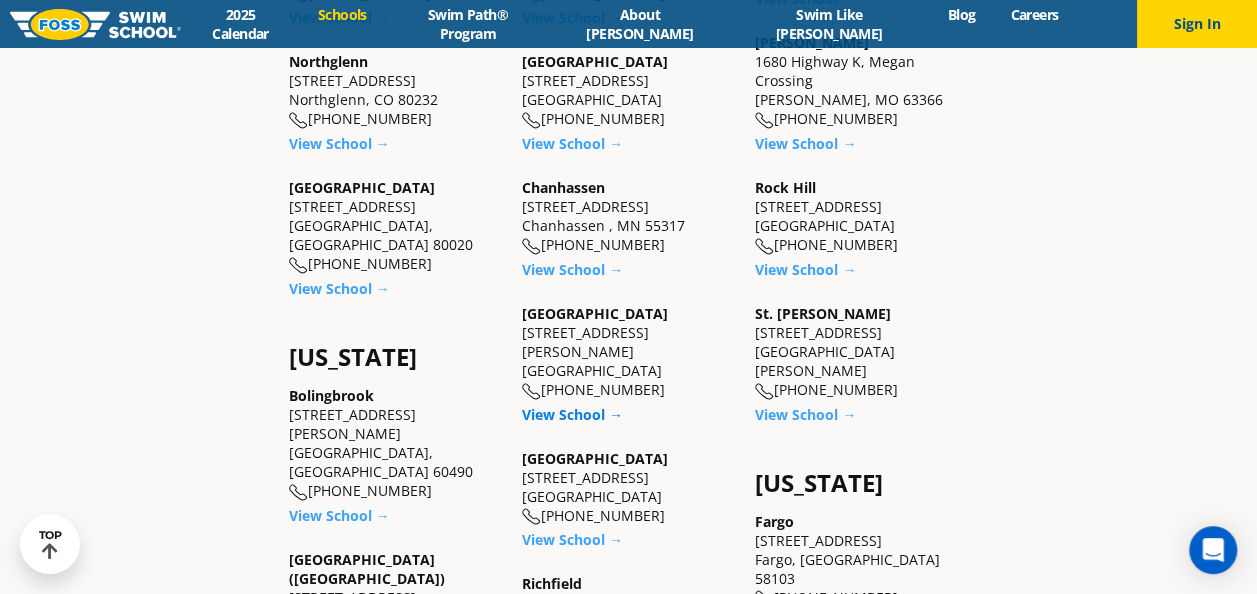 click on "Maple Grove
9455 Garland Lane
Maple Grove, MN 55311
(763) 416-8993
View School →" at bounding box center (628, 364) 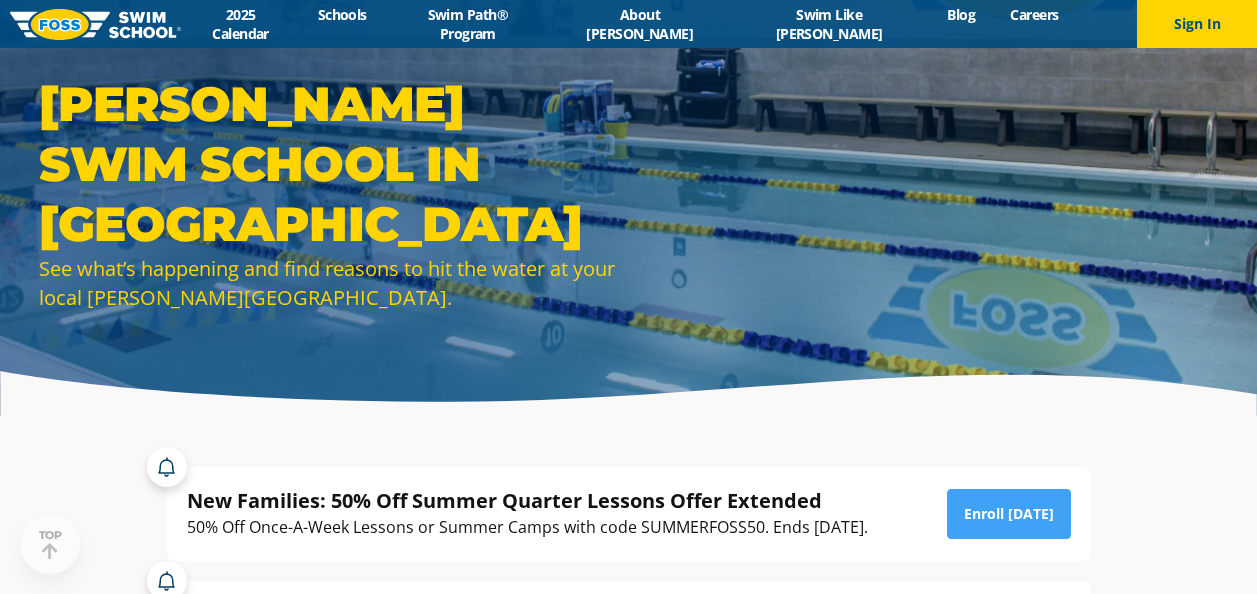 scroll, scrollTop: 1330, scrollLeft: 0, axis: vertical 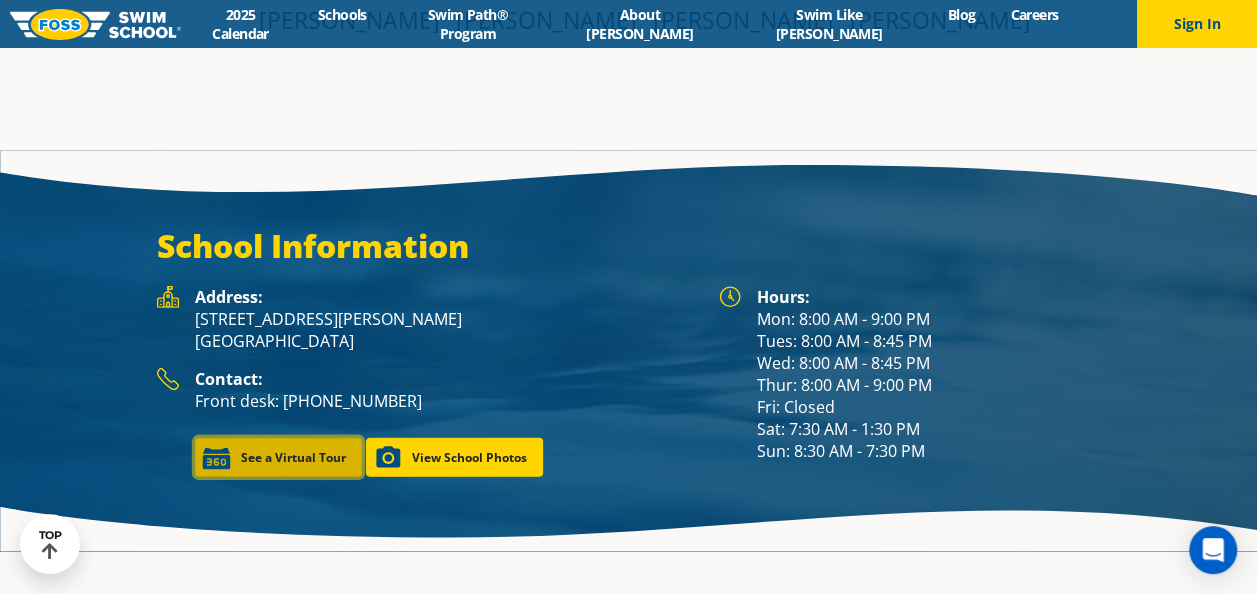 click on "See a Virtual Tour" at bounding box center [278, 457] 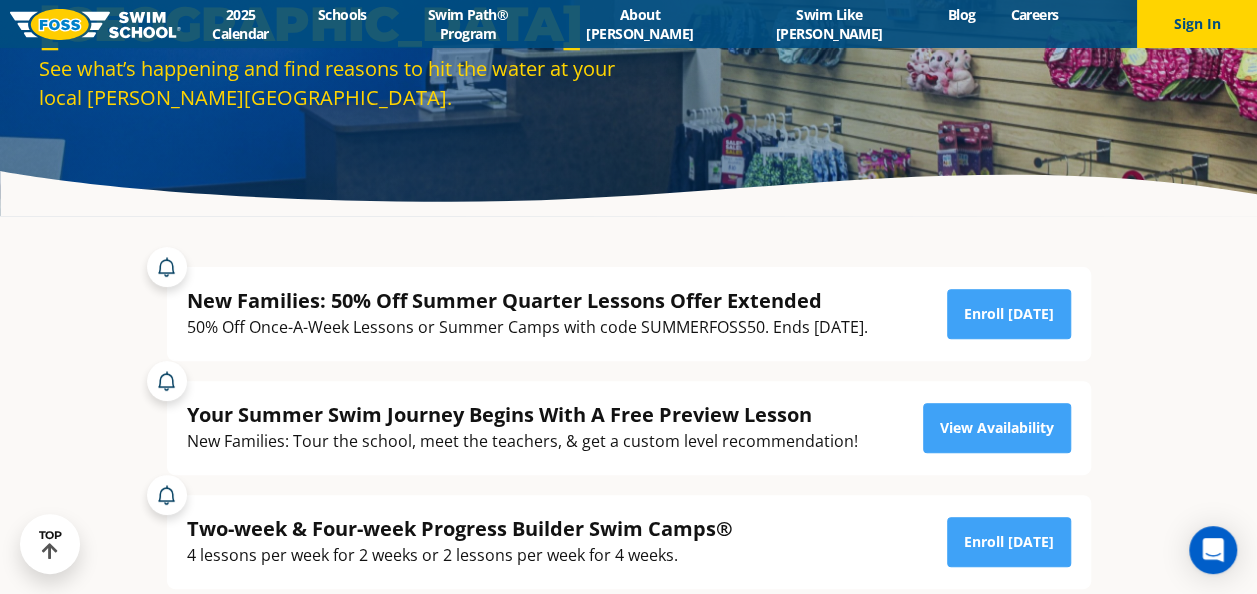 scroll, scrollTop: 0, scrollLeft: 0, axis: both 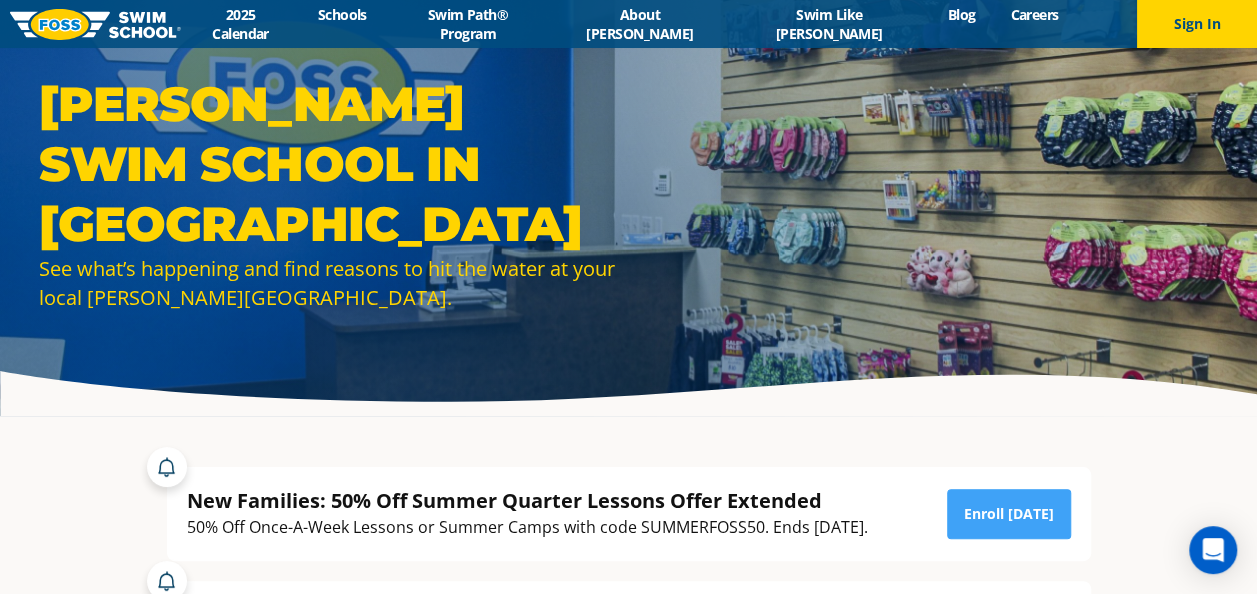 click on "Menu
2025 Calendar
Schools
Swim Path® Program
About FOSS
Swim Like Regan
Blog
Careers
Sign In
Sign In" at bounding box center (628, 24) 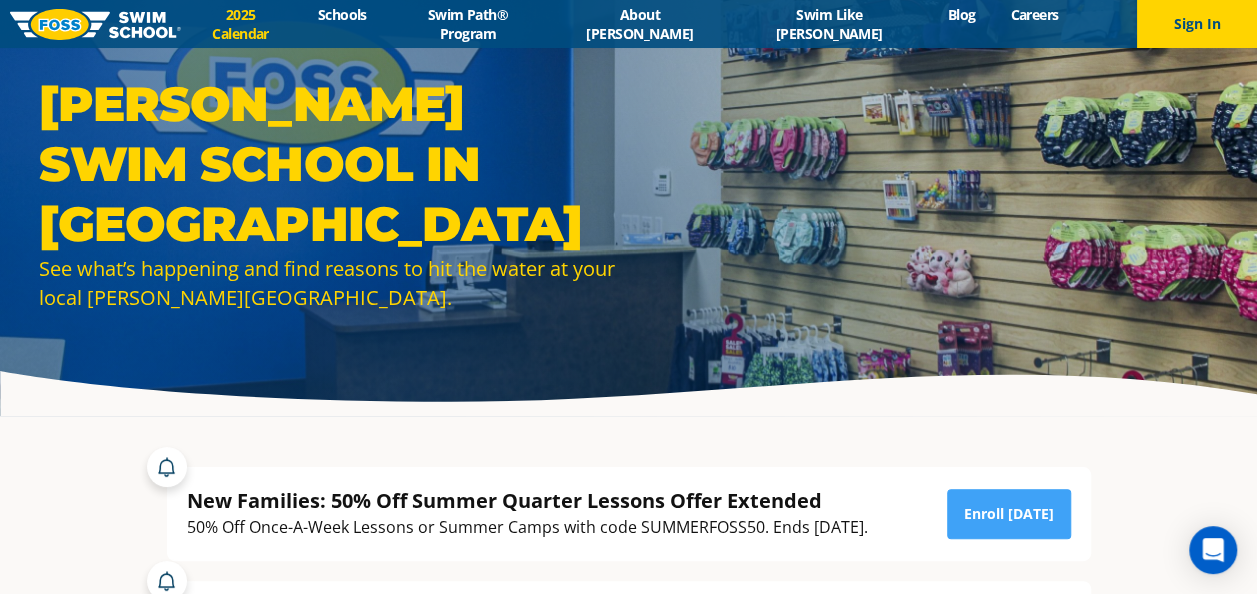 click on "2025 Calendar" at bounding box center (240, 24) 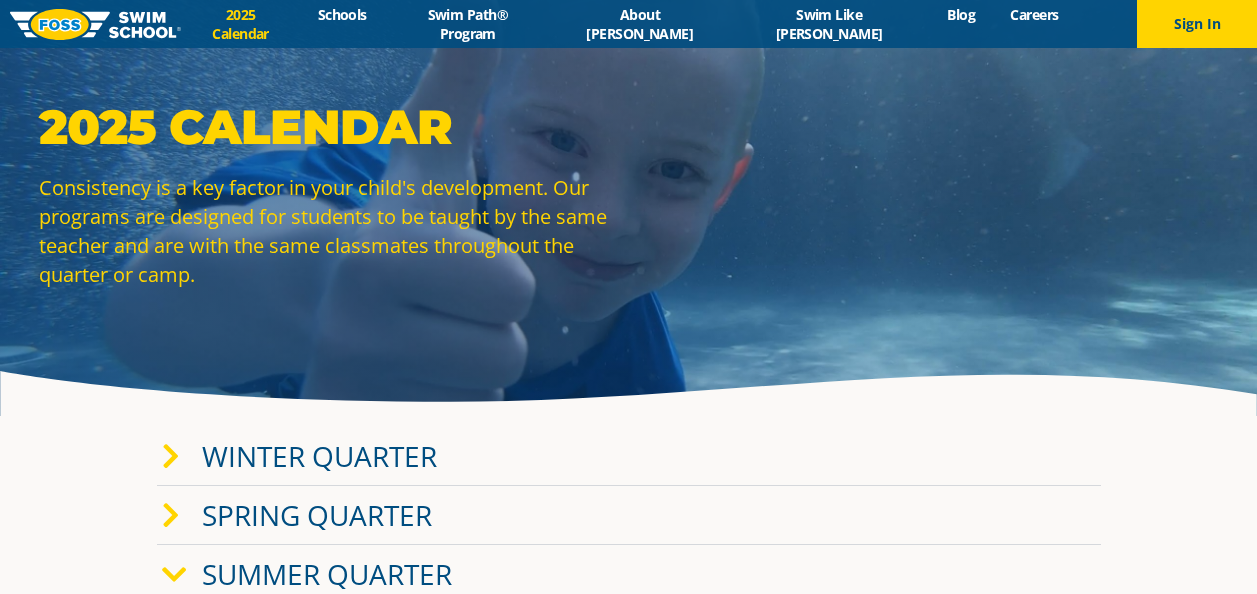 scroll, scrollTop: 0, scrollLeft: 0, axis: both 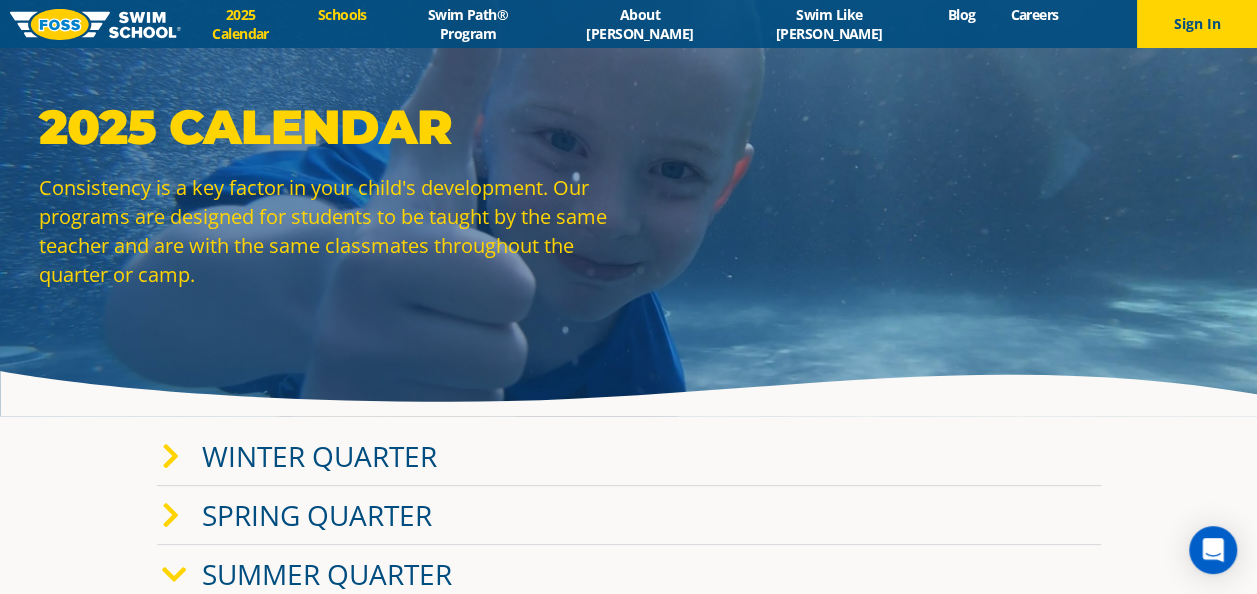 click on "Schools" at bounding box center (342, 14) 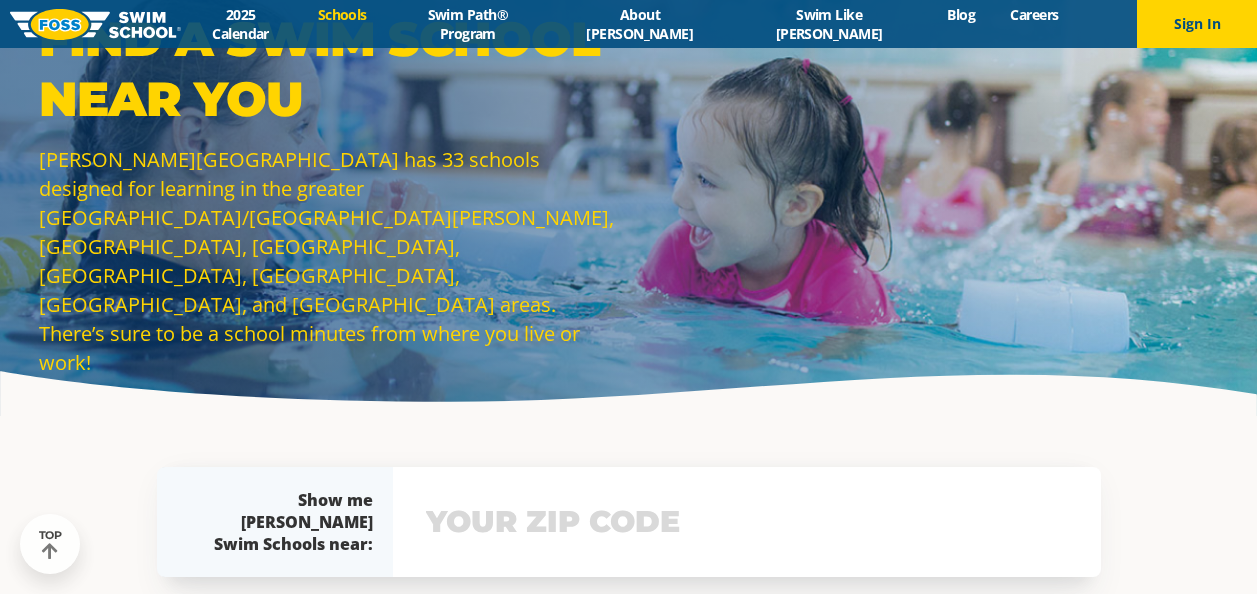 scroll, scrollTop: 412, scrollLeft: 0, axis: vertical 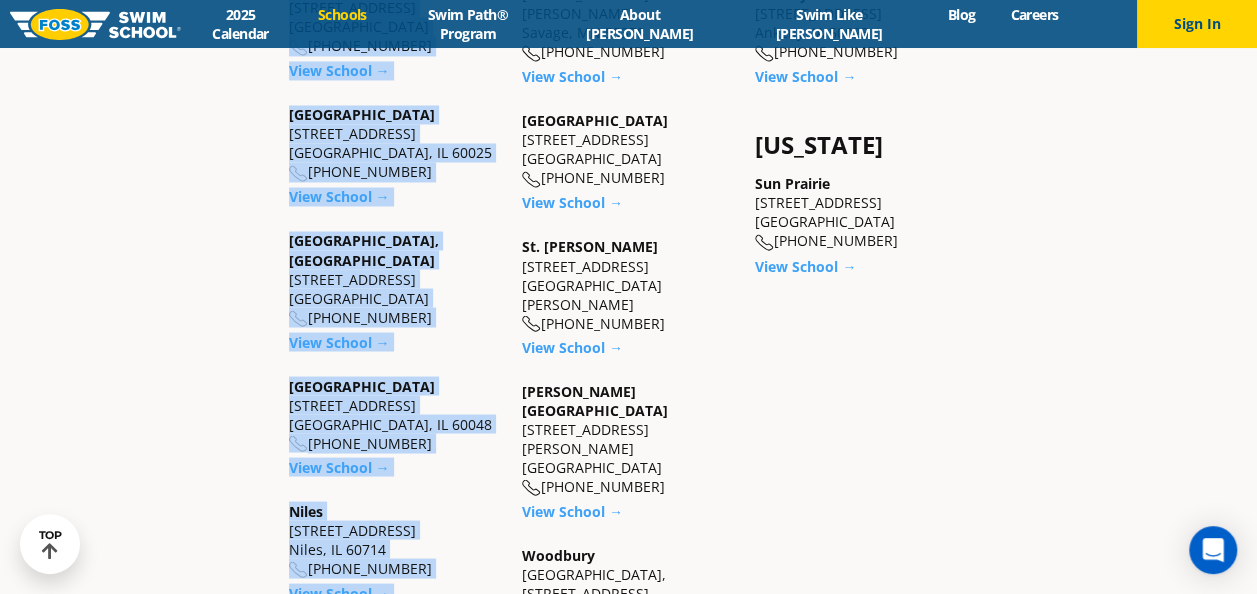 drag, startPoint x: 284, startPoint y: 356, endPoint x: 455, endPoint y: 418, distance: 181.89282 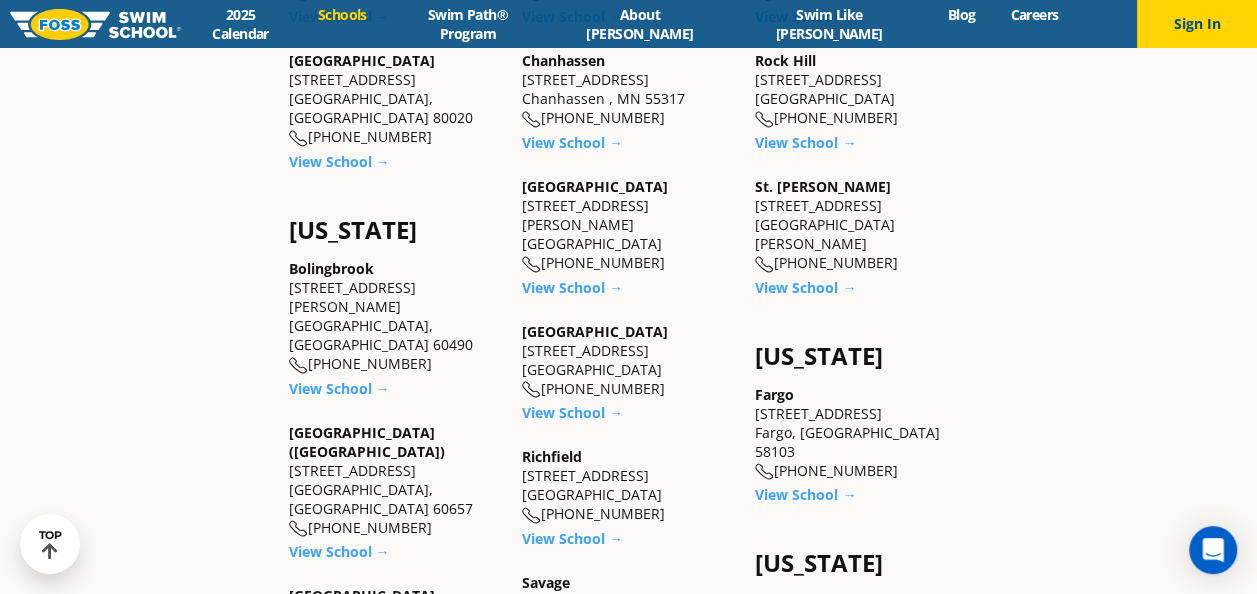 scroll, scrollTop: 1024, scrollLeft: 0, axis: vertical 